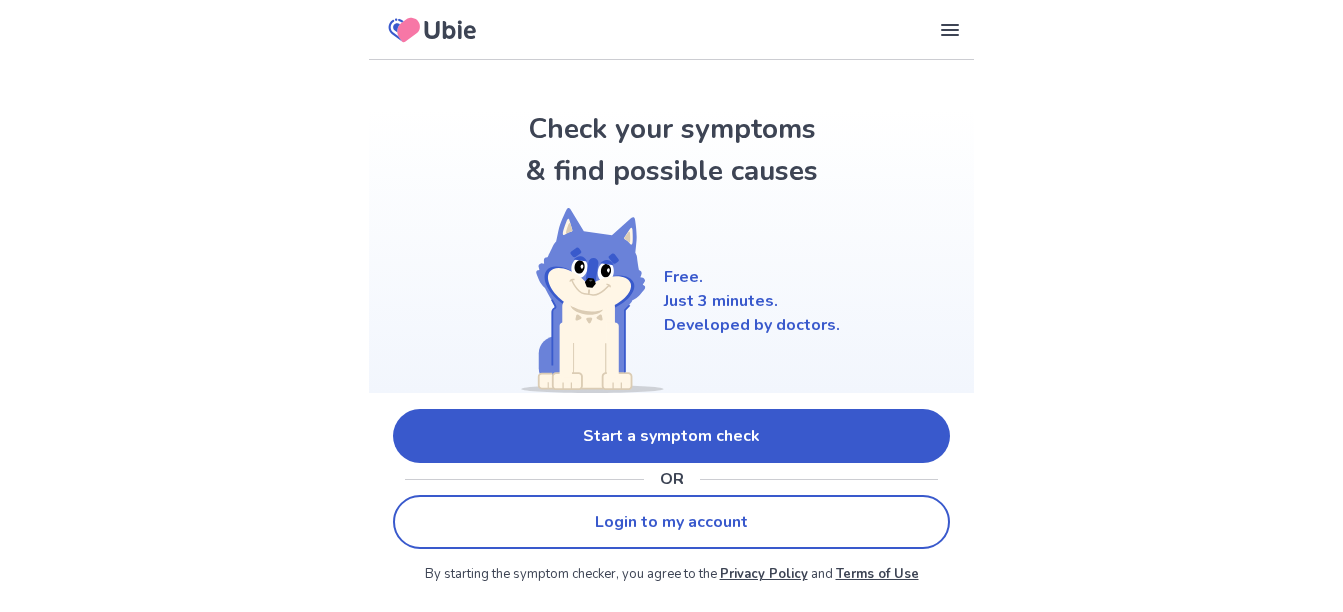 scroll, scrollTop: 0, scrollLeft: 0, axis: both 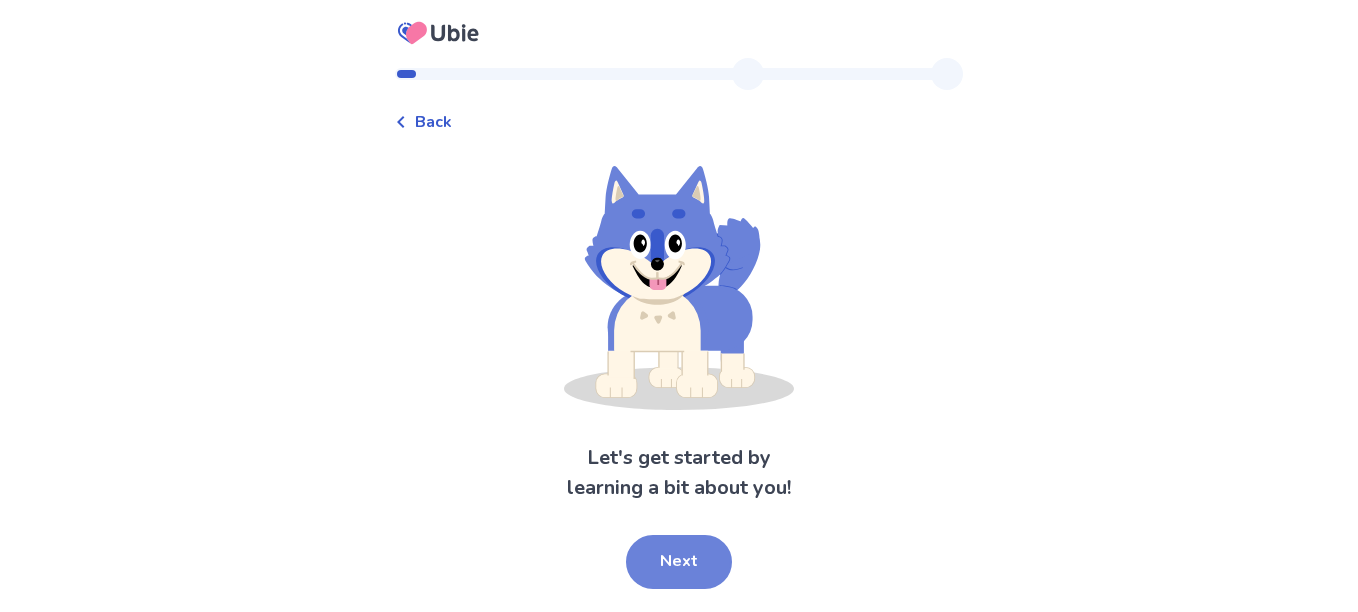 click on "Next" at bounding box center (679, 562) 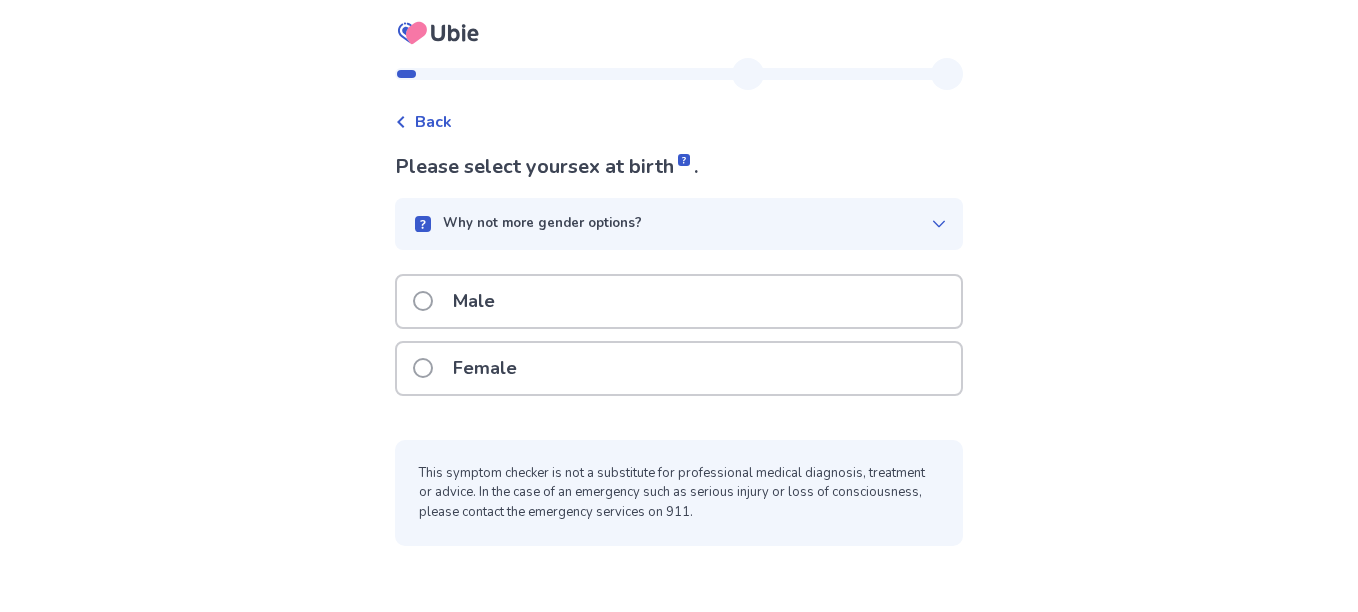 click at bounding box center (423, 368) 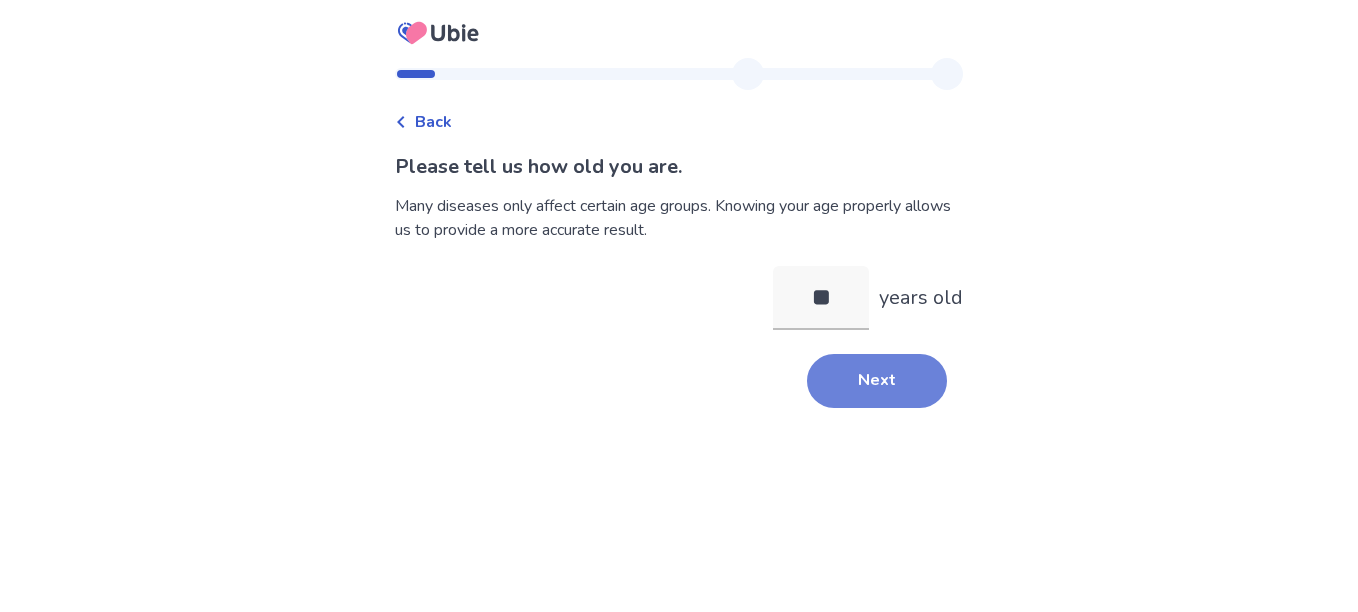 type on "**" 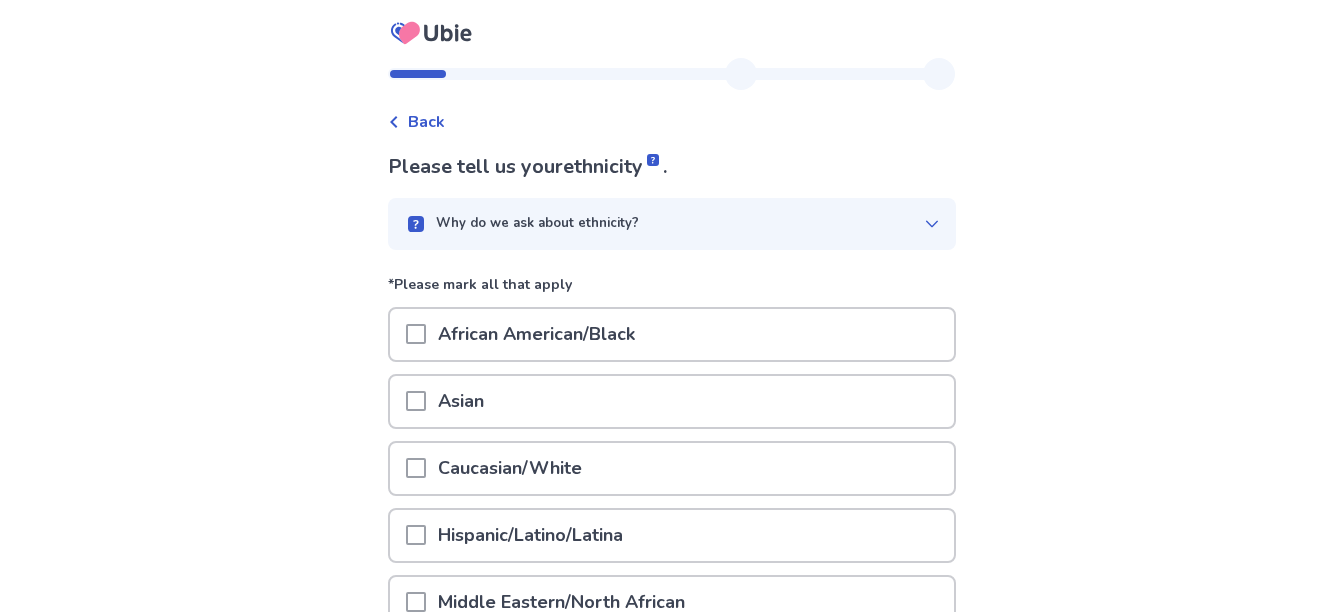 click 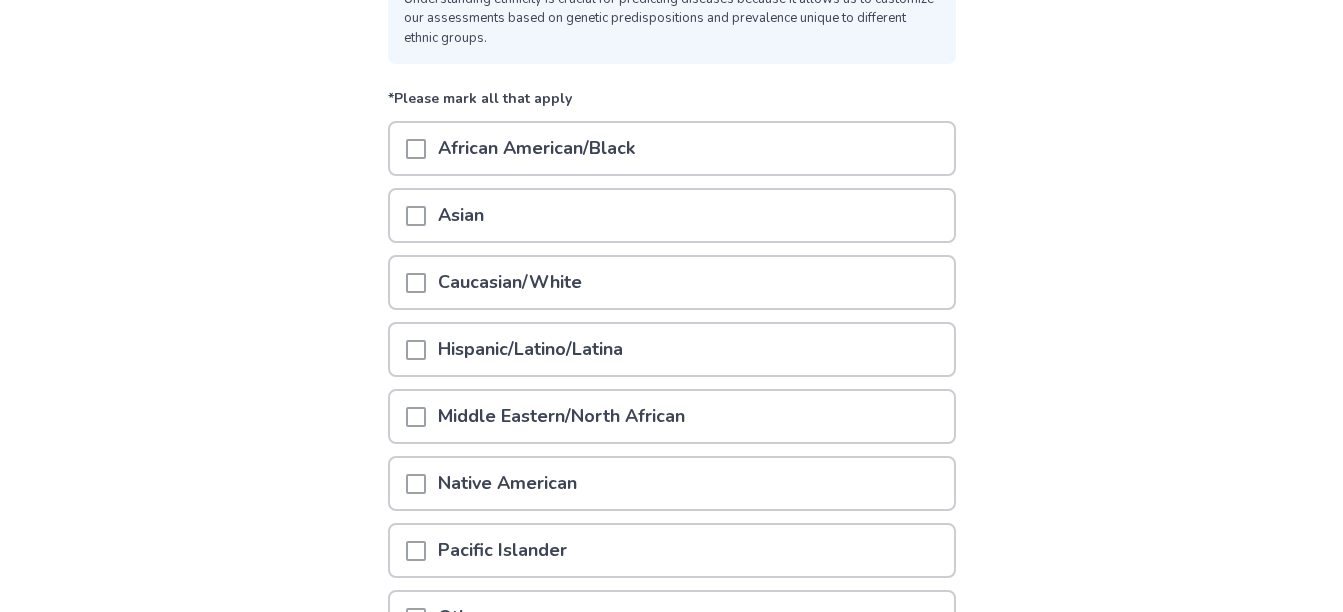 scroll, scrollTop: 167, scrollLeft: 0, axis: vertical 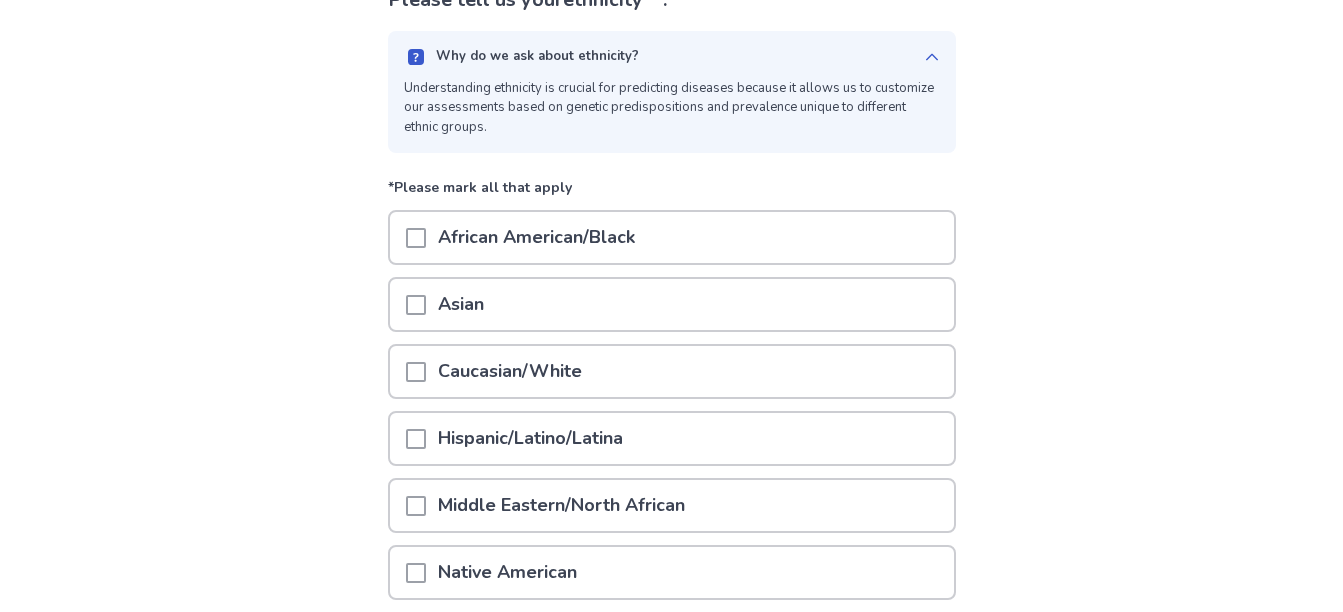click at bounding box center [416, 372] 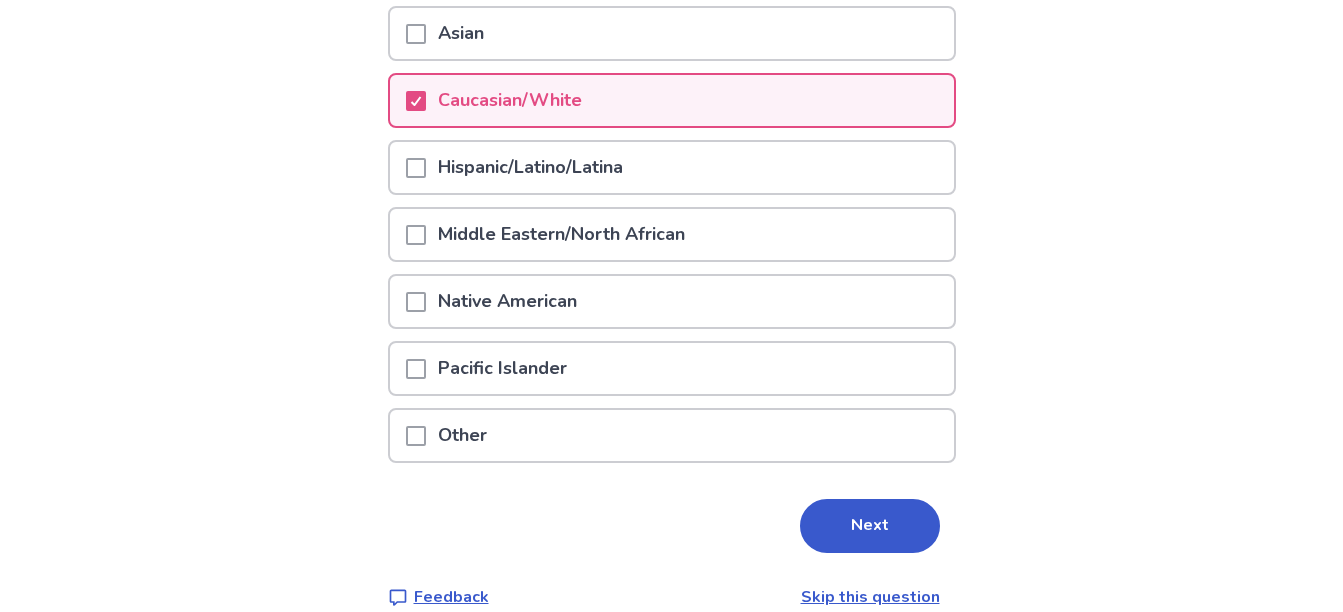scroll, scrollTop: 467, scrollLeft: 0, axis: vertical 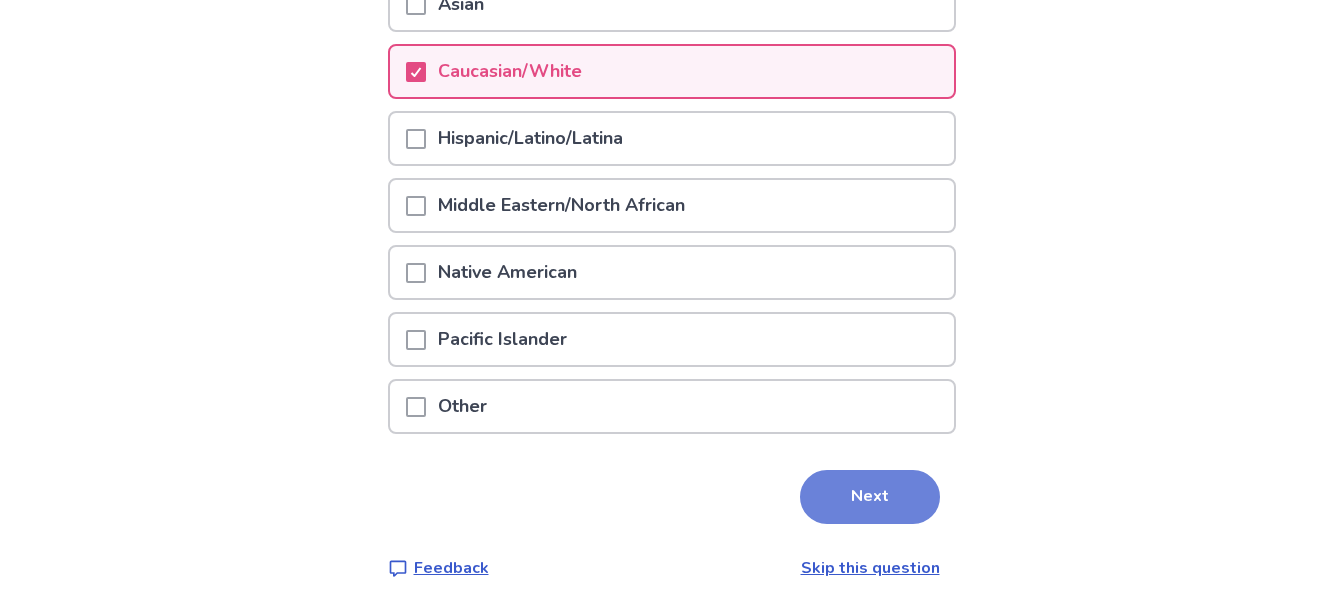 click on "Next" at bounding box center (870, 497) 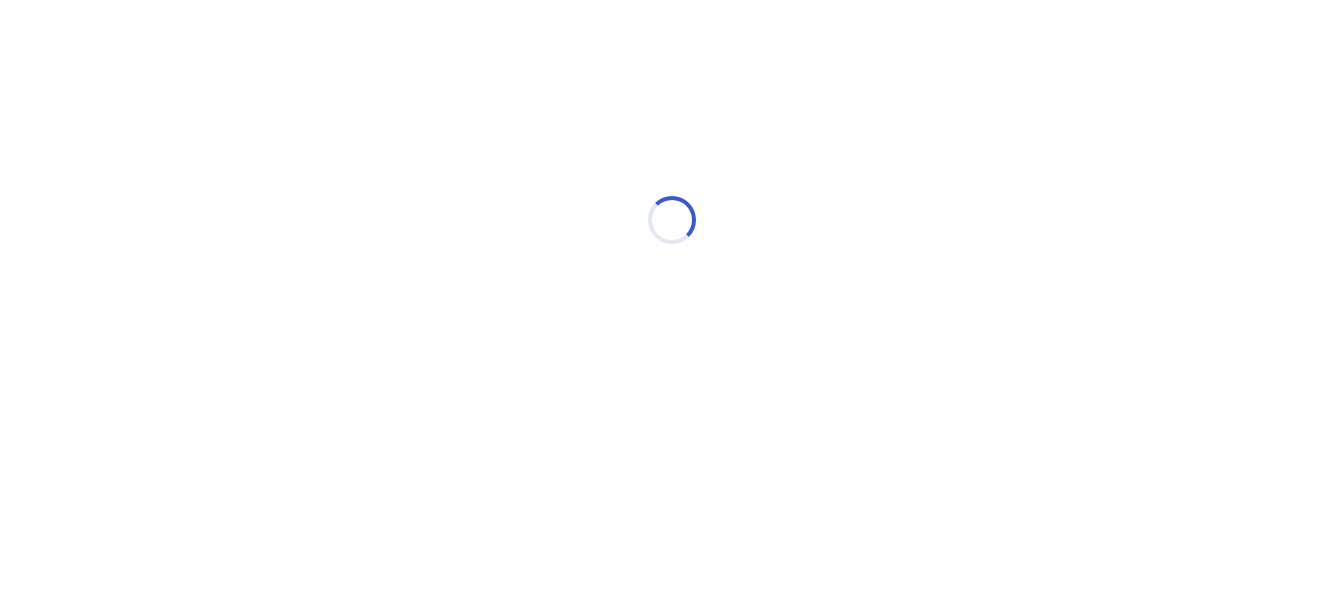 scroll, scrollTop: 0, scrollLeft: 0, axis: both 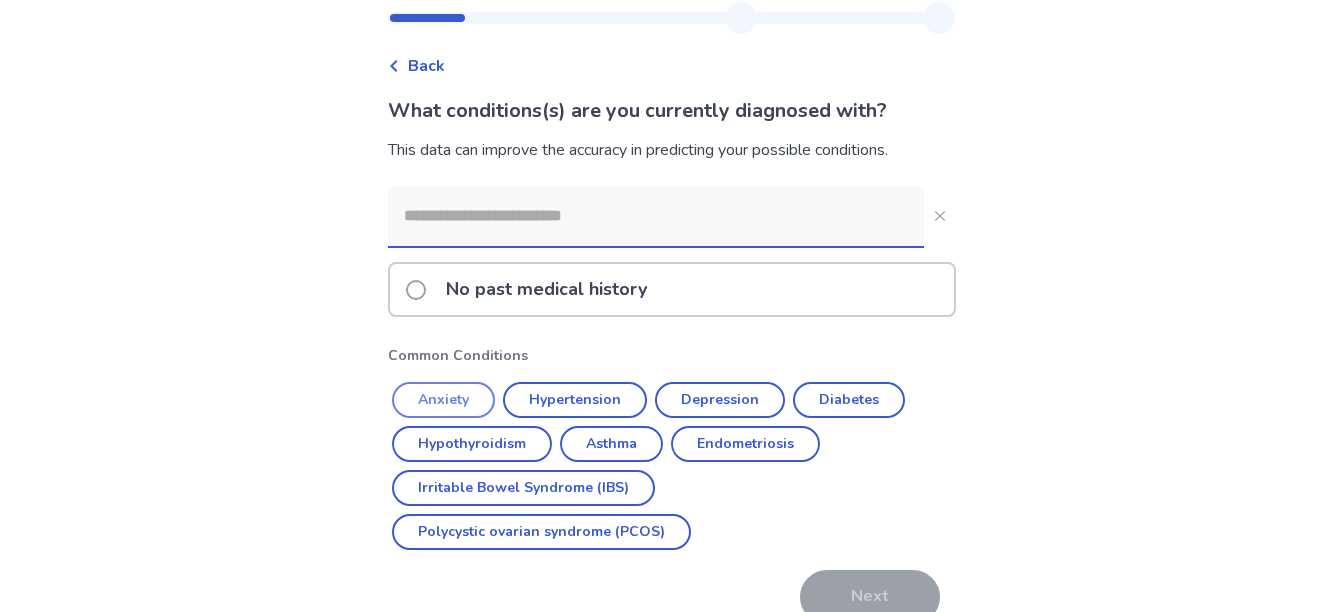 click on "Anxiety" at bounding box center (443, 400) 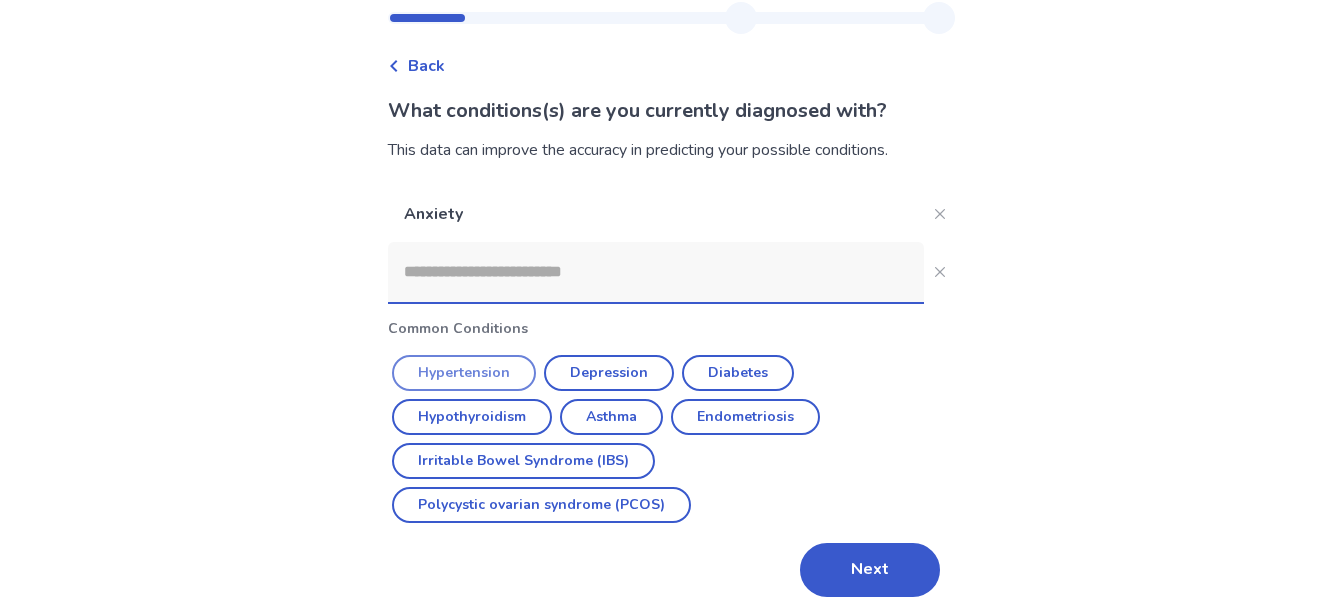 click on "Hypertension" at bounding box center (464, 373) 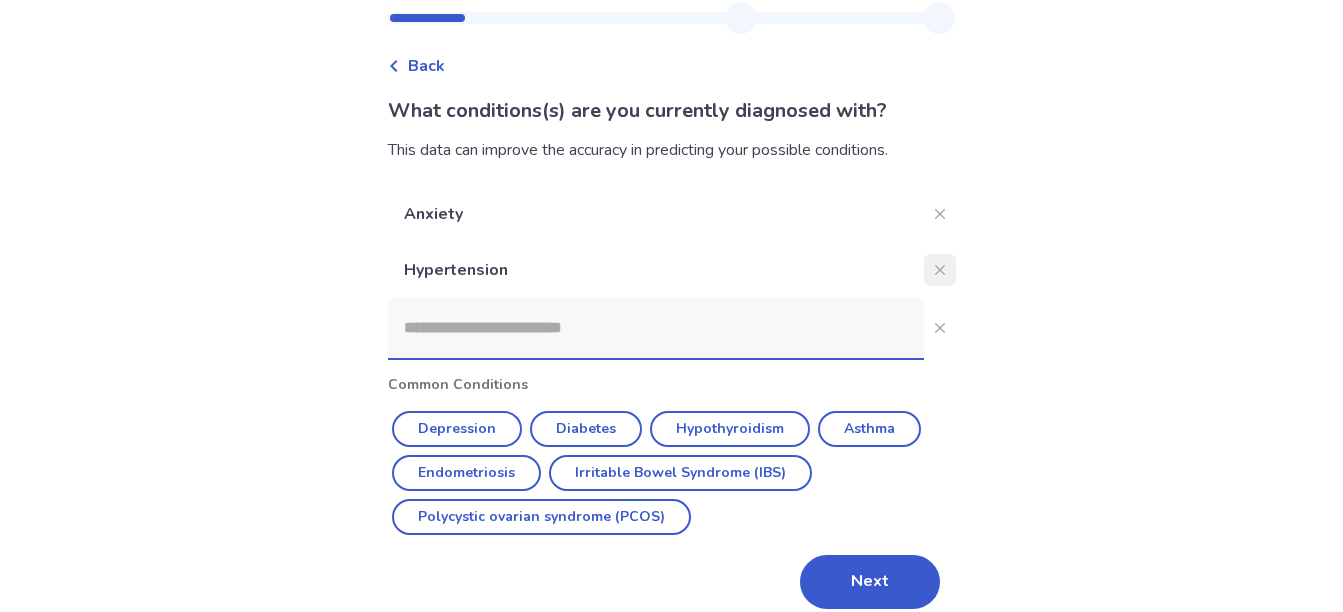 click at bounding box center [940, 270] 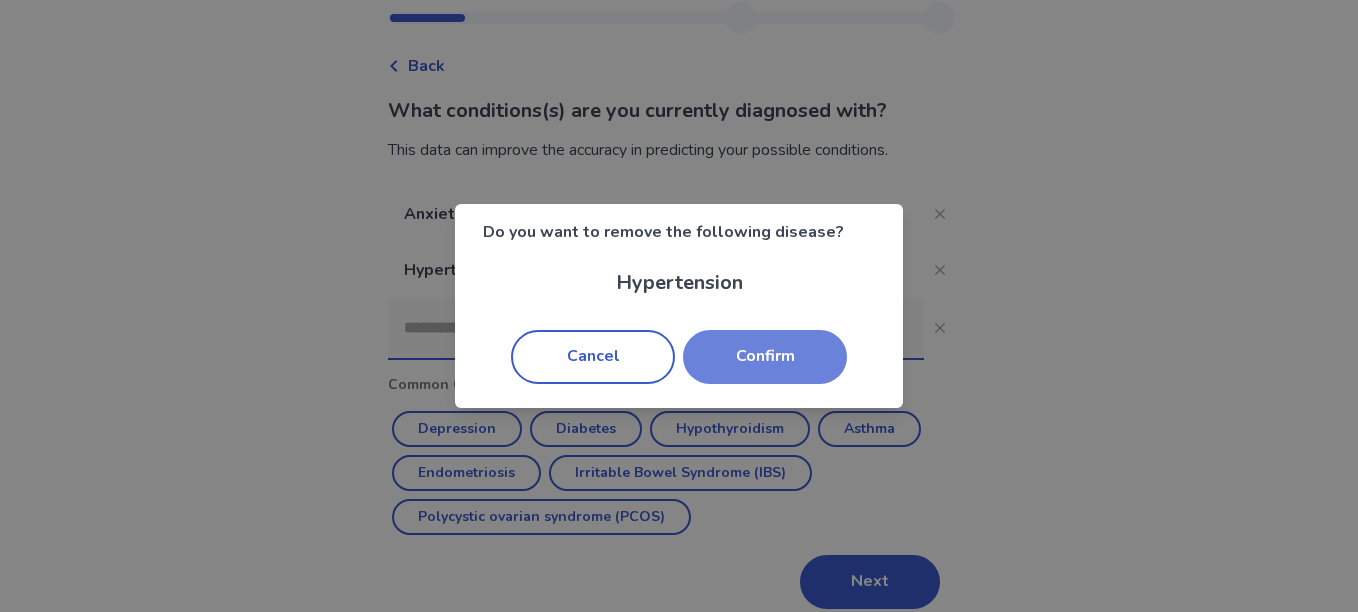 click on "Confirm" at bounding box center (765, 357) 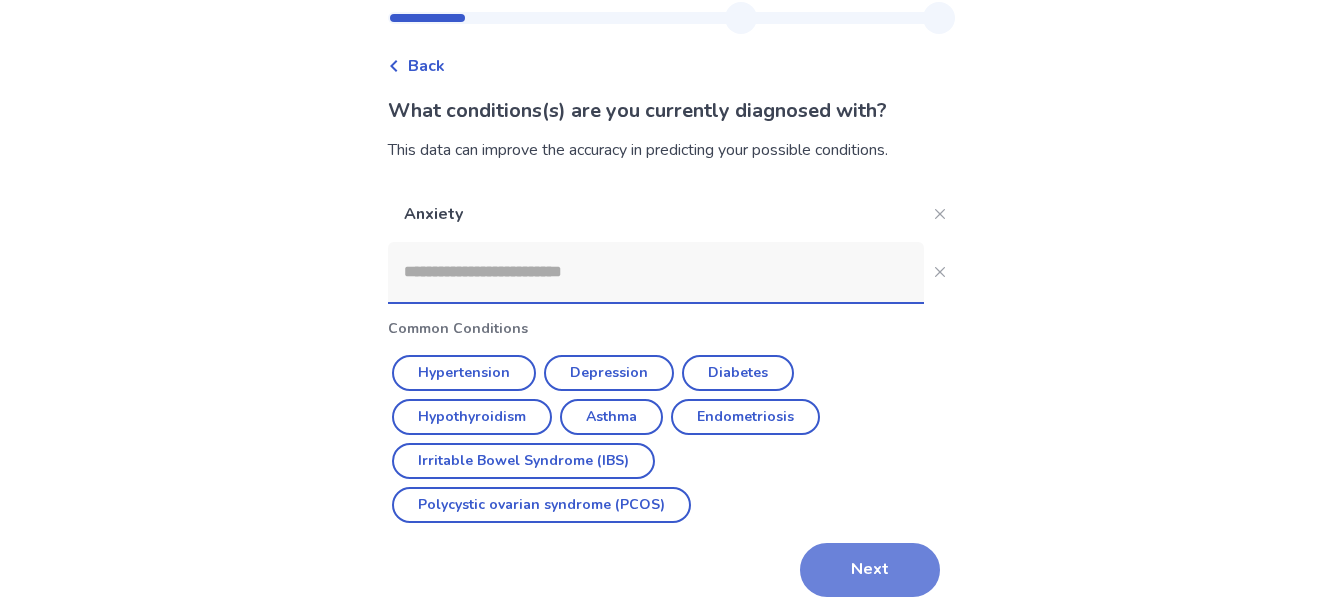 click on "Next" at bounding box center [870, 570] 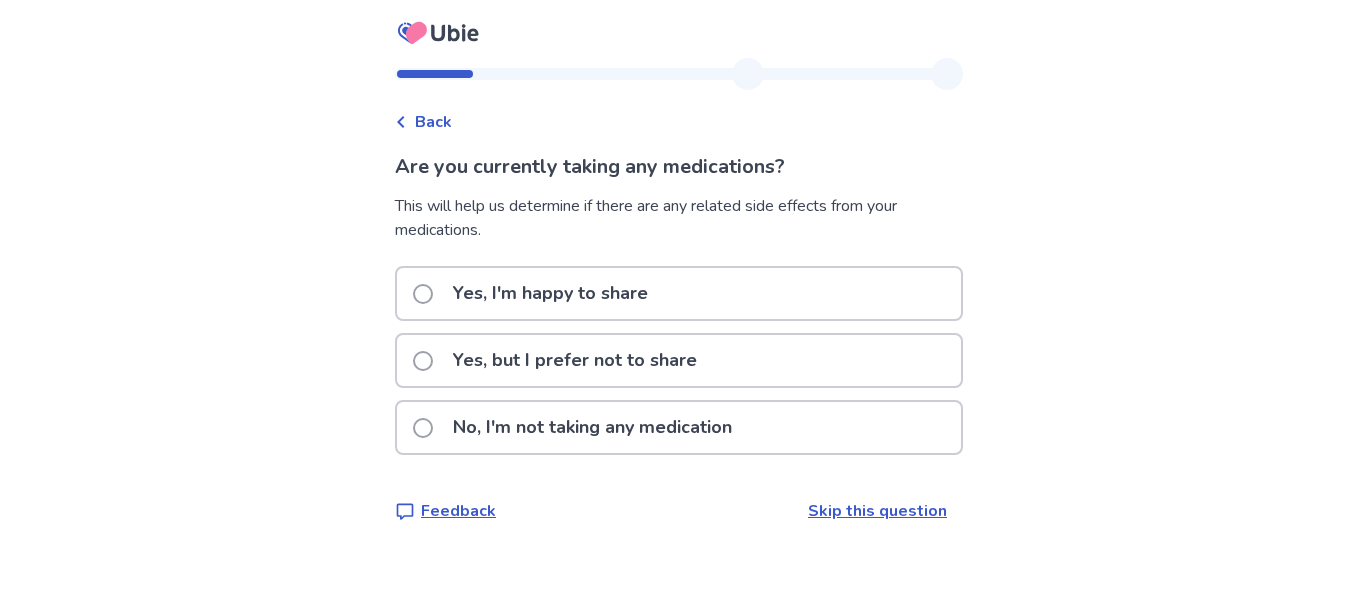 click on "Skip this question" at bounding box center [877, 511] 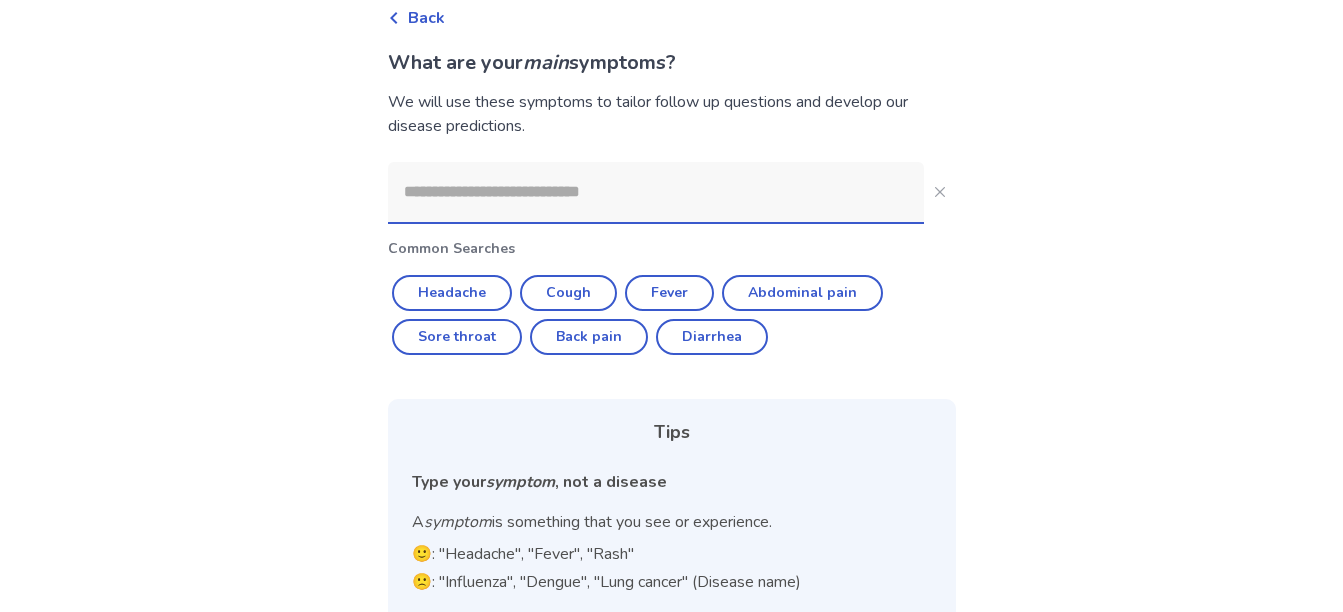 scroll, scrollTop: 0, scrollLeft: 0, axis: both 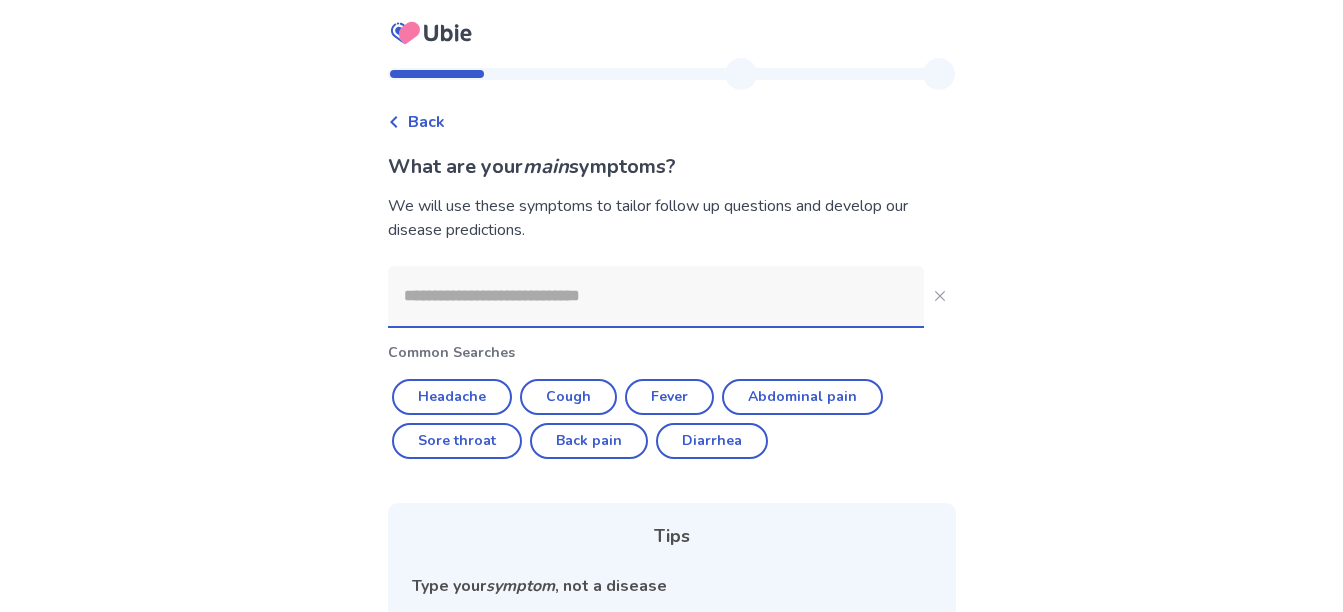 click 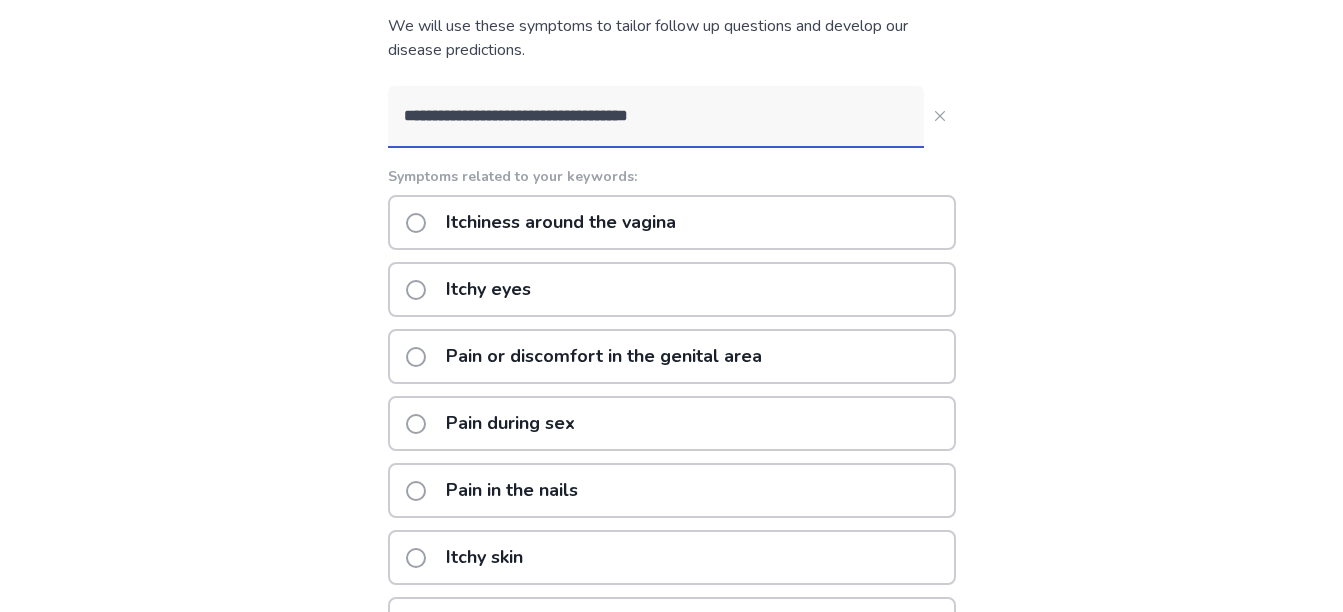 scroll, scrollTop: 100, scrollLeft: 0, axis: vertical 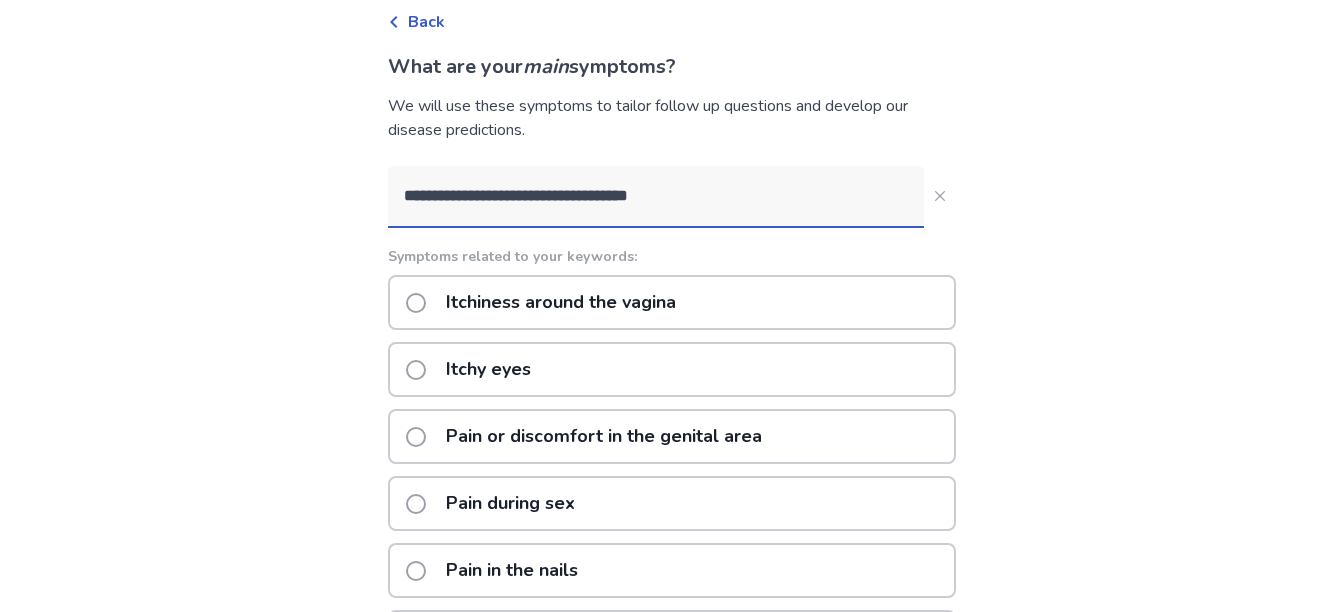 type on "**********" 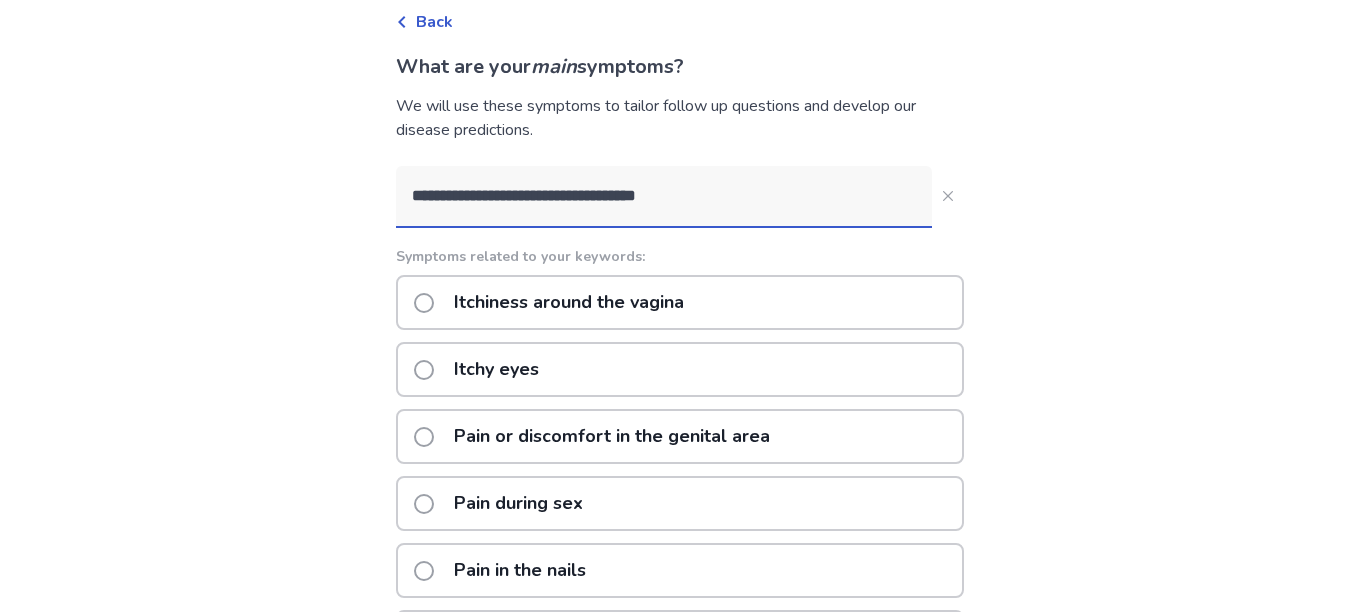 scroll, scrollTop: 0, scrollLeft: 0, axis: both 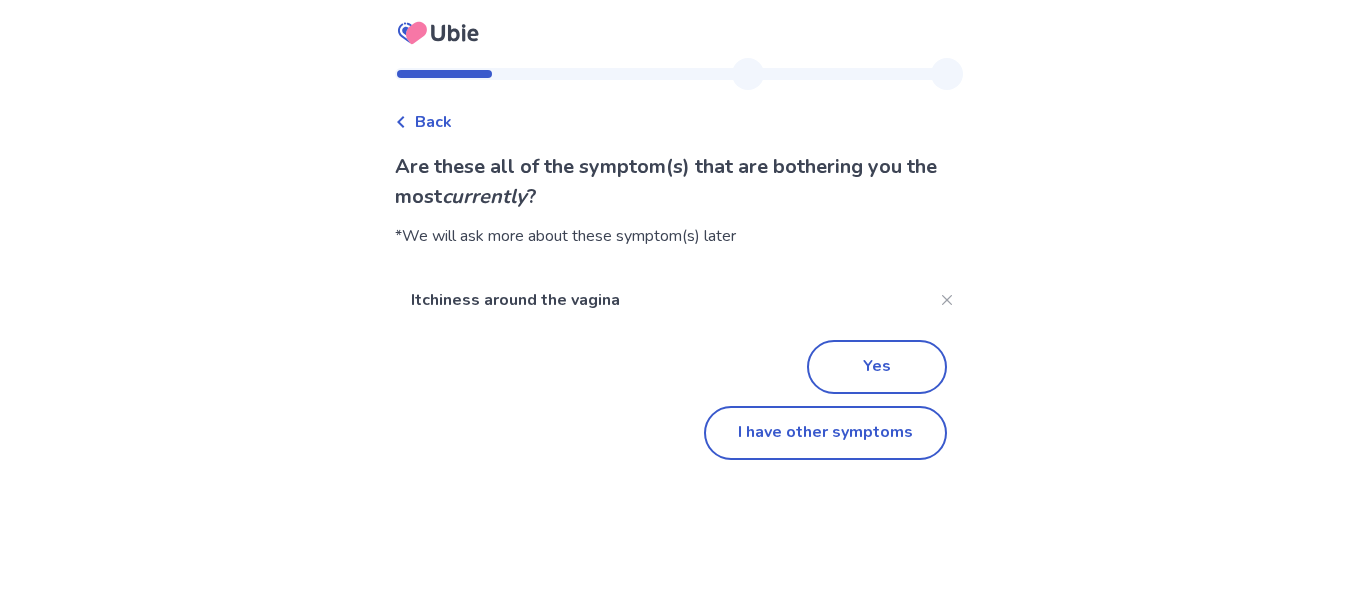 click on "Back" at bounding box center [433, 122] 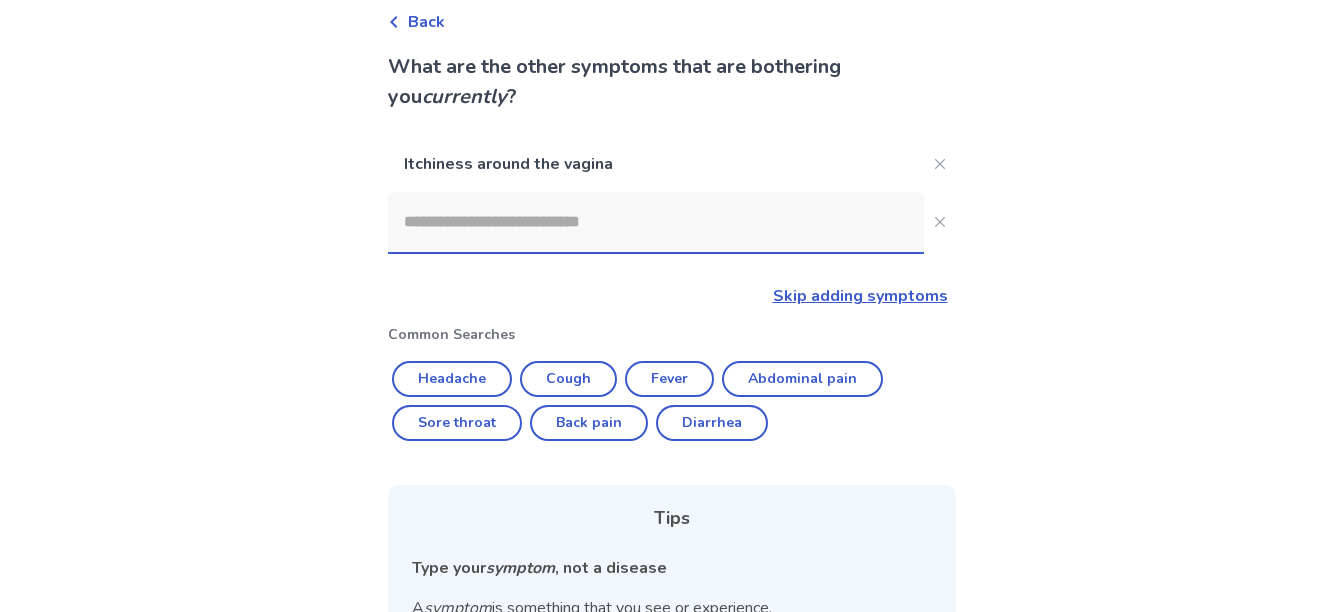 scroll, scrollTop: 0, scrollLeft: 0, axis: both 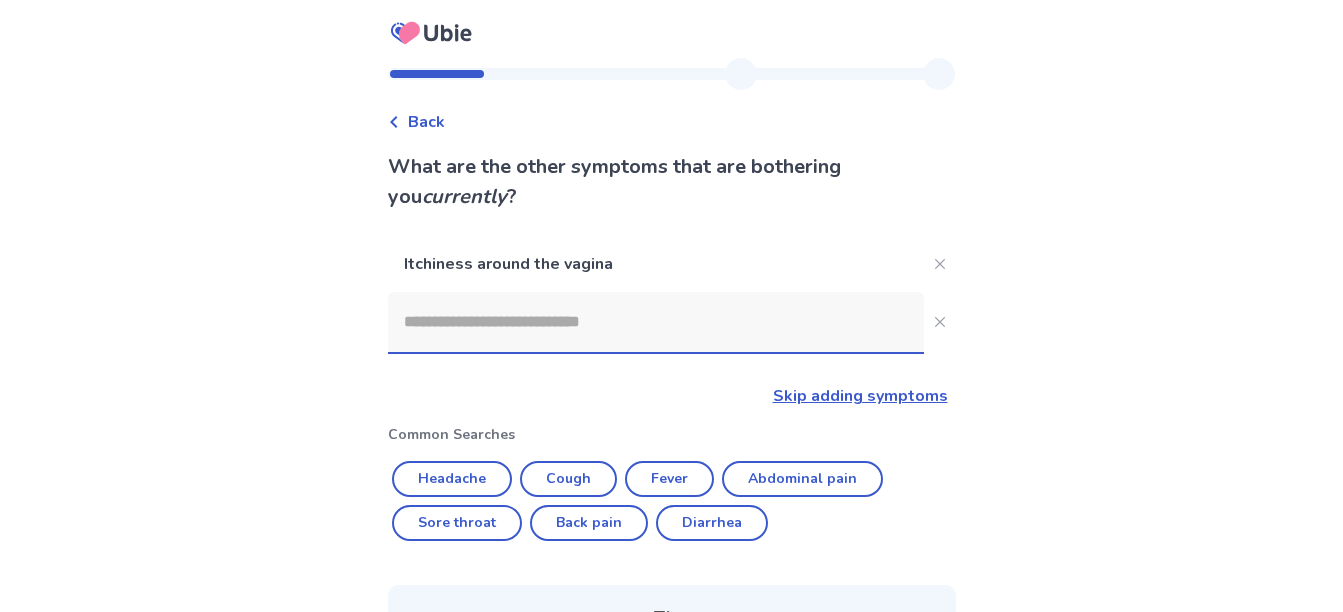 click 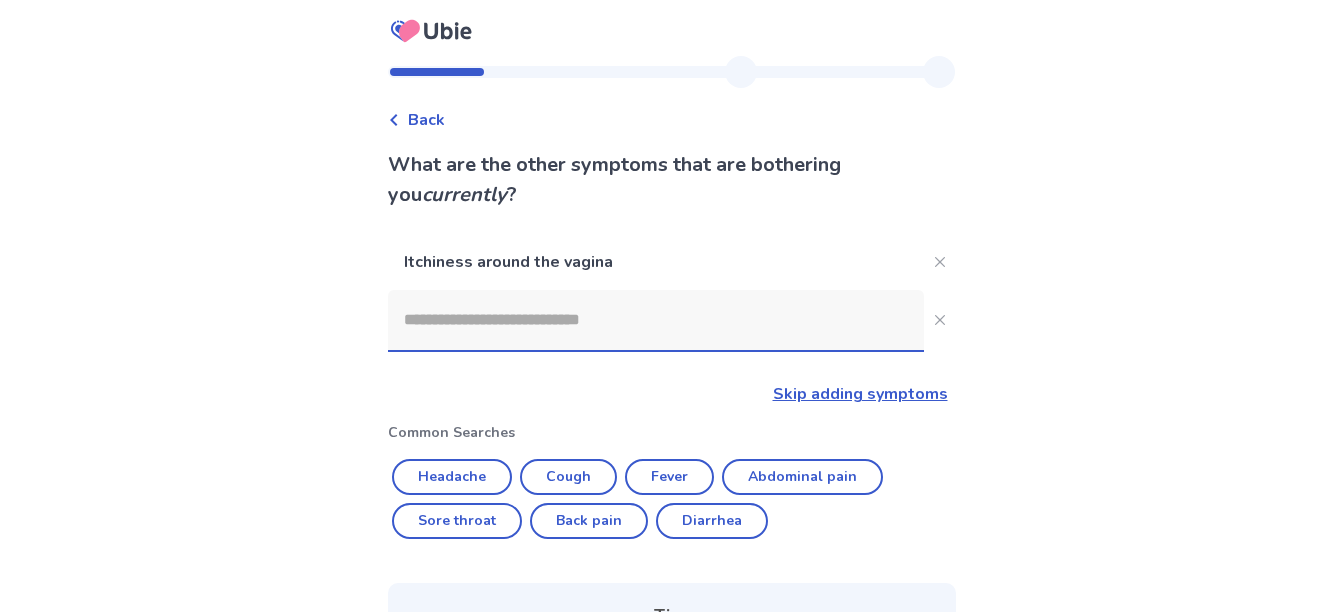 scroll, scrollTop: 0, scrollLeft: 0, axis: both 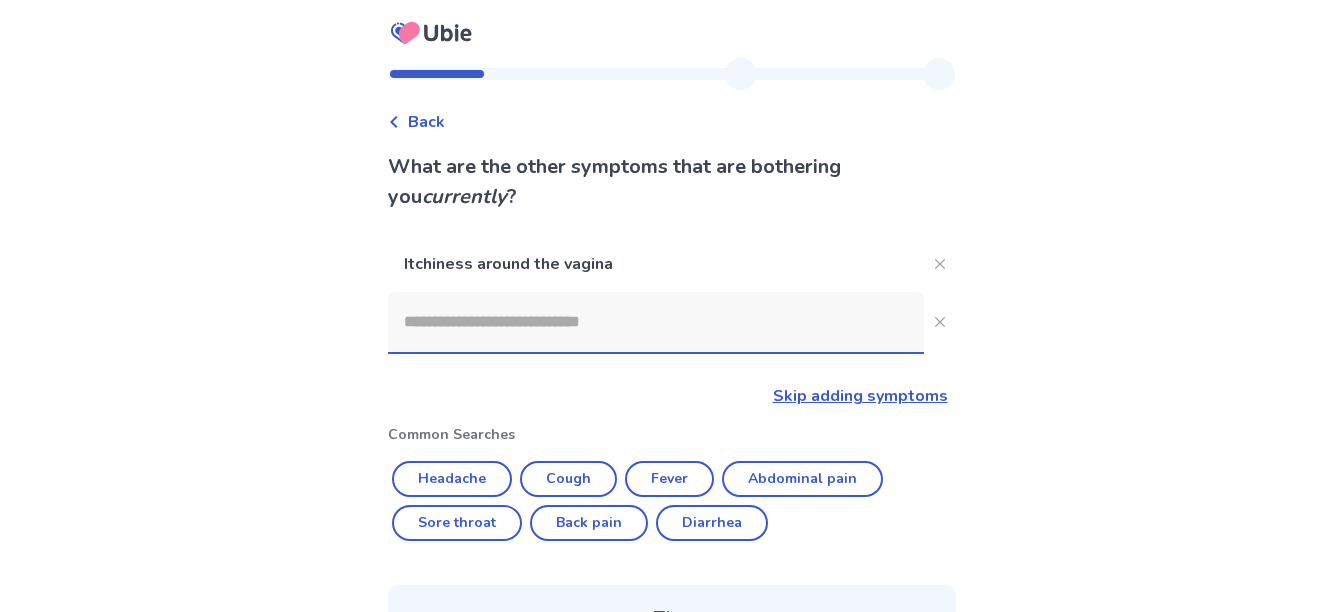 click on "Back" at bounding box center (426, 122) 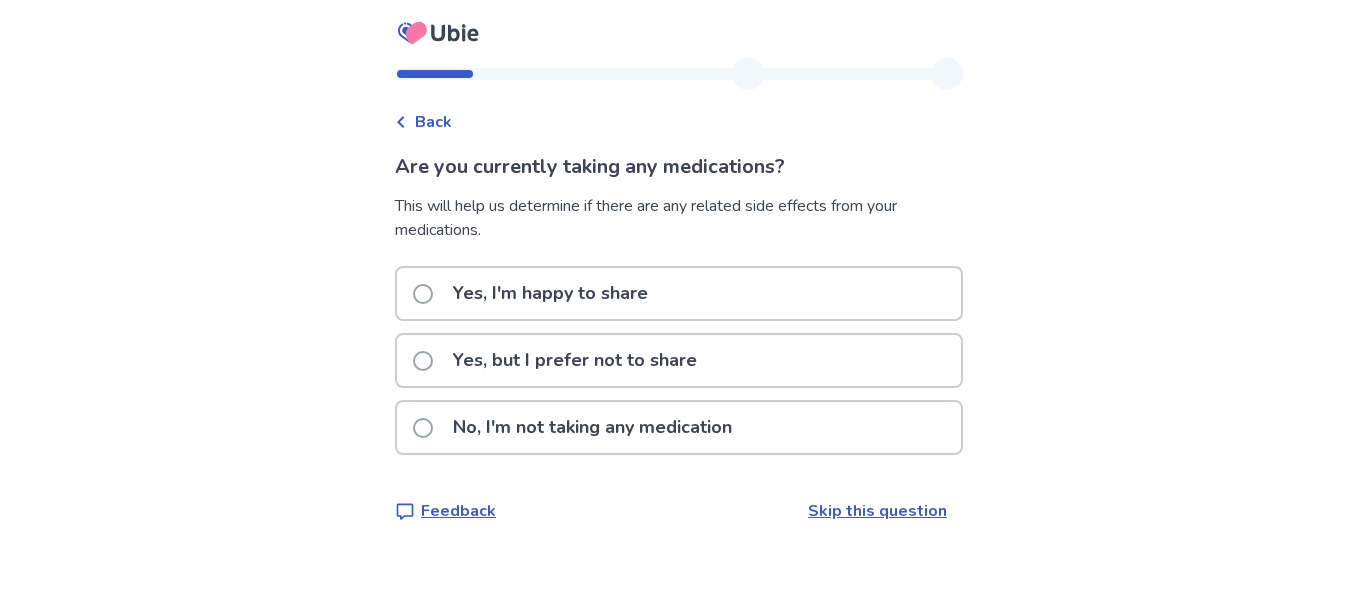 click at bounding box center [423, 361] 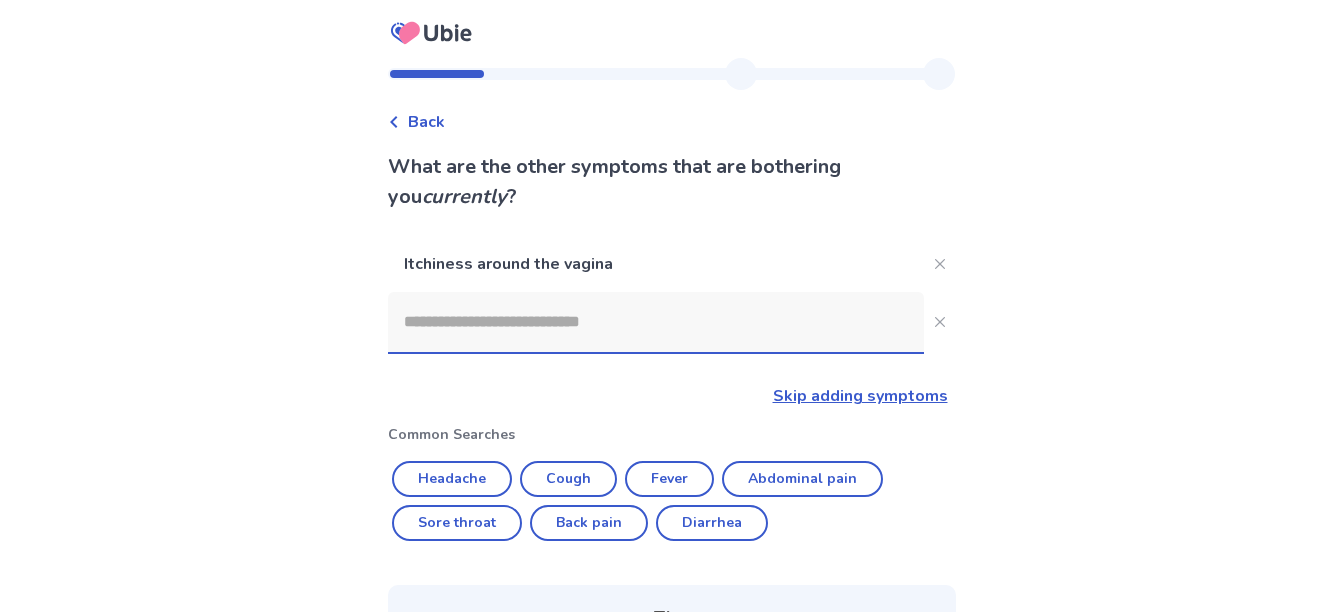 click on "Back" at bounding box center (672, 112) 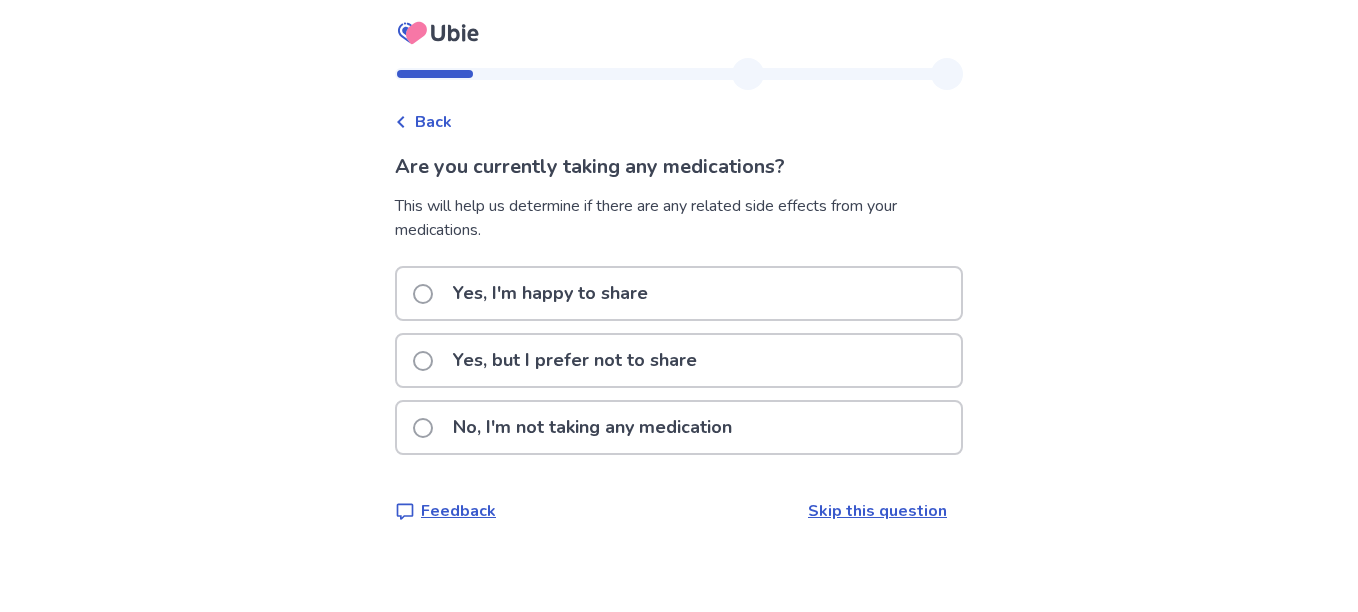 click on "Skip this question" at bounding box center (877, 511) 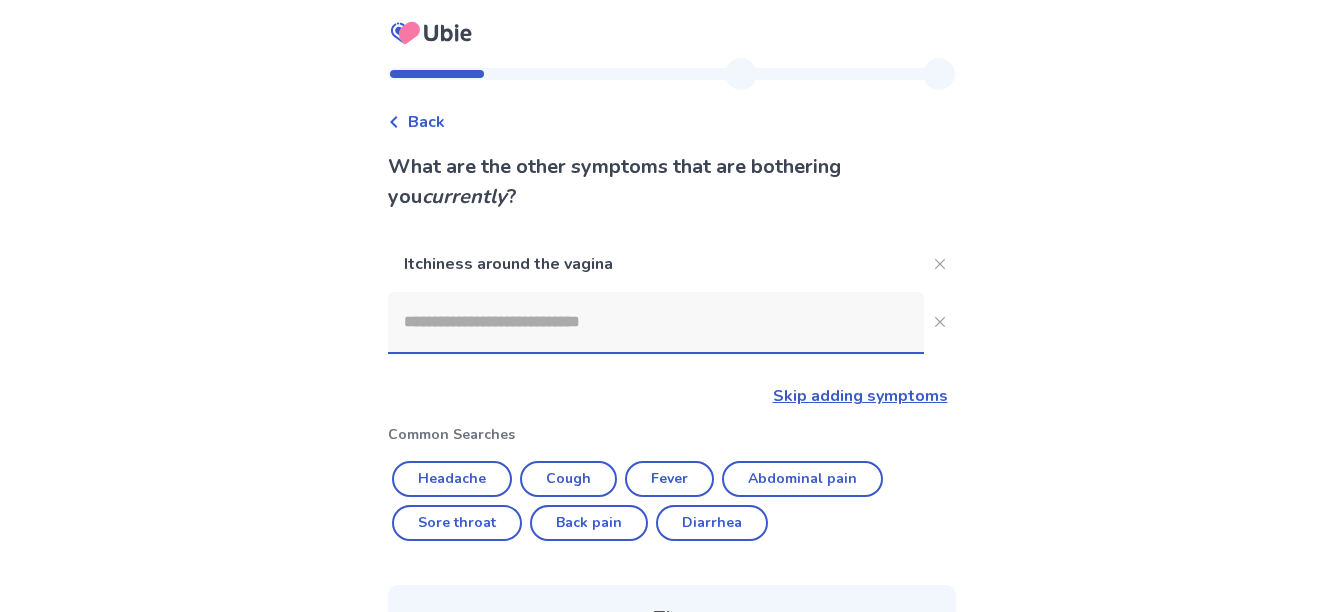 click 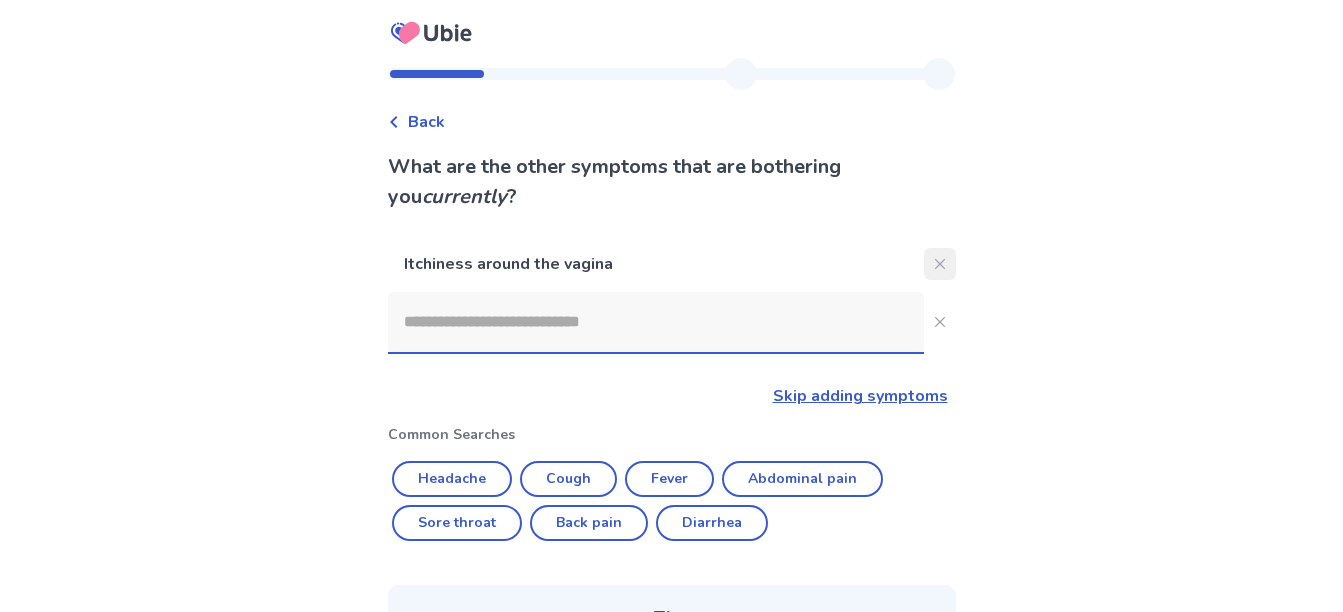 click 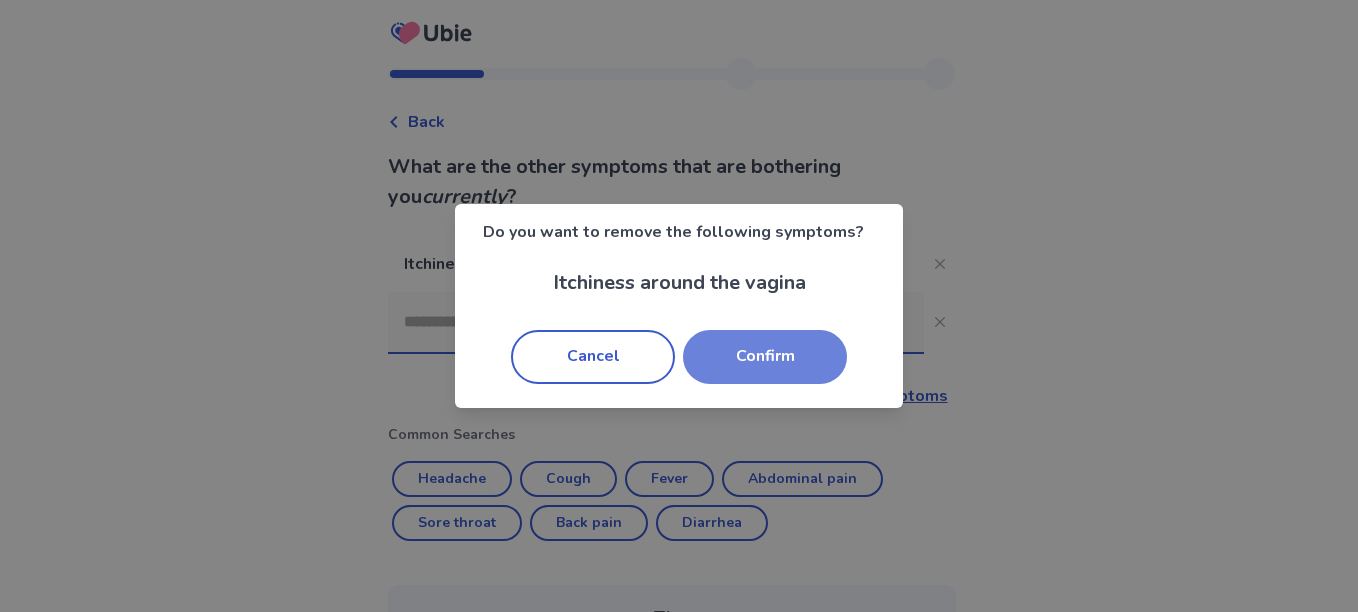 click on "Confirm" at bounding box center [765, 357] 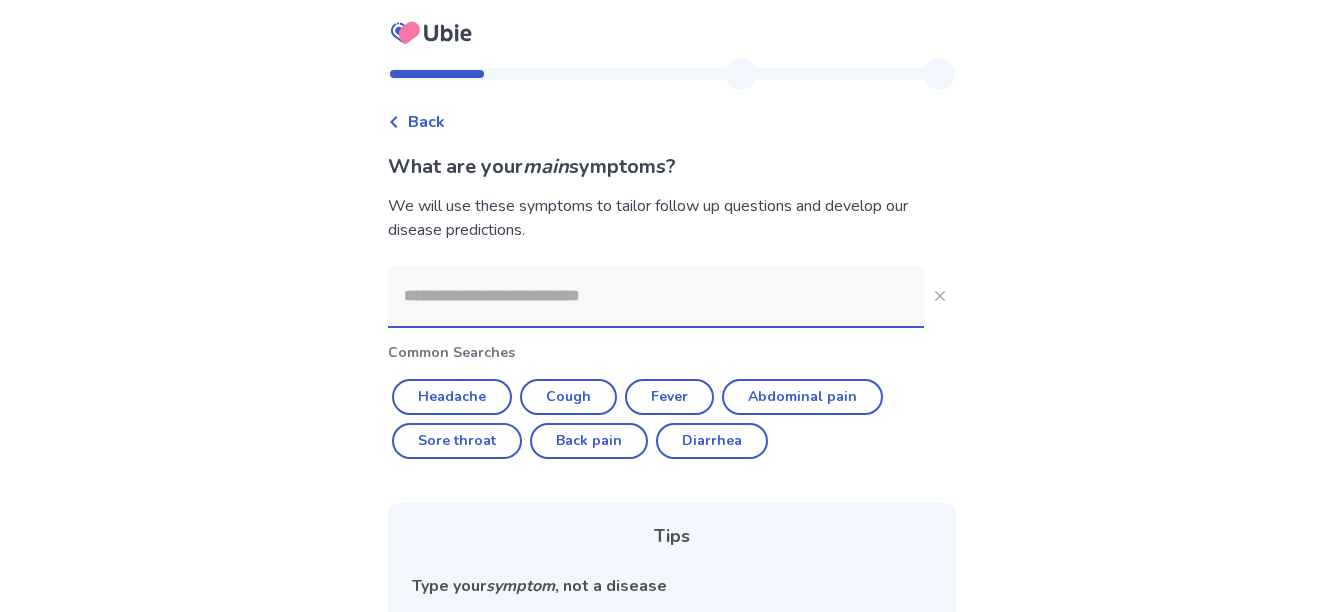 click 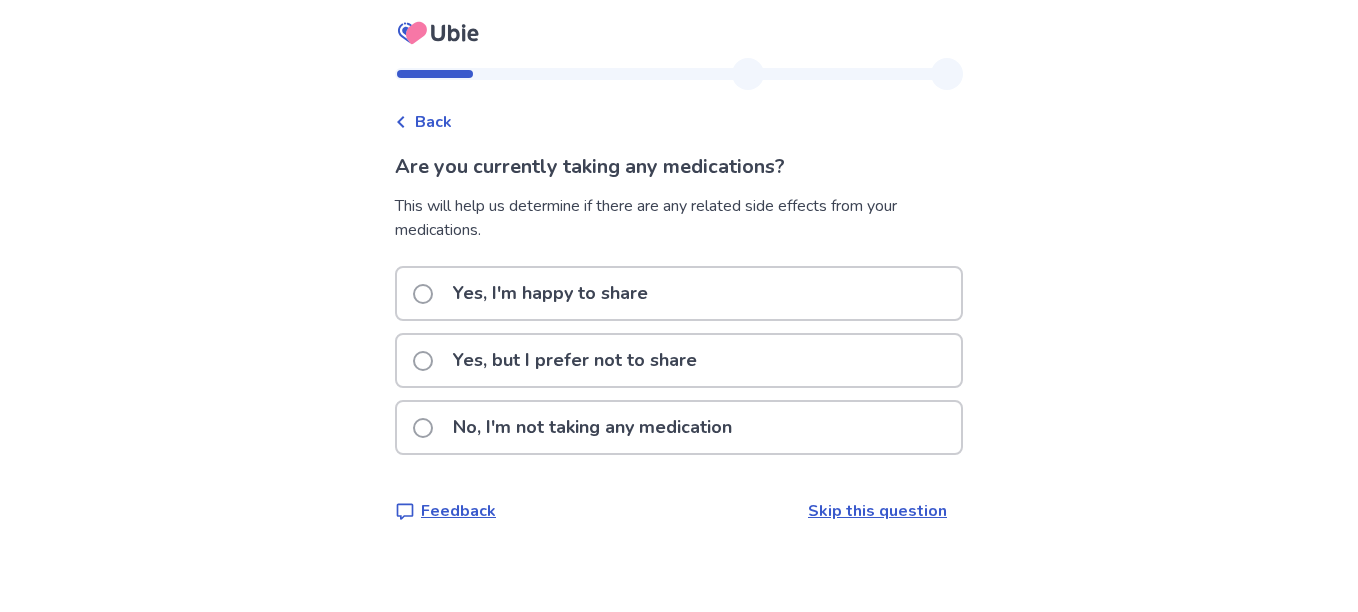 click at bounding box center (423, 361) 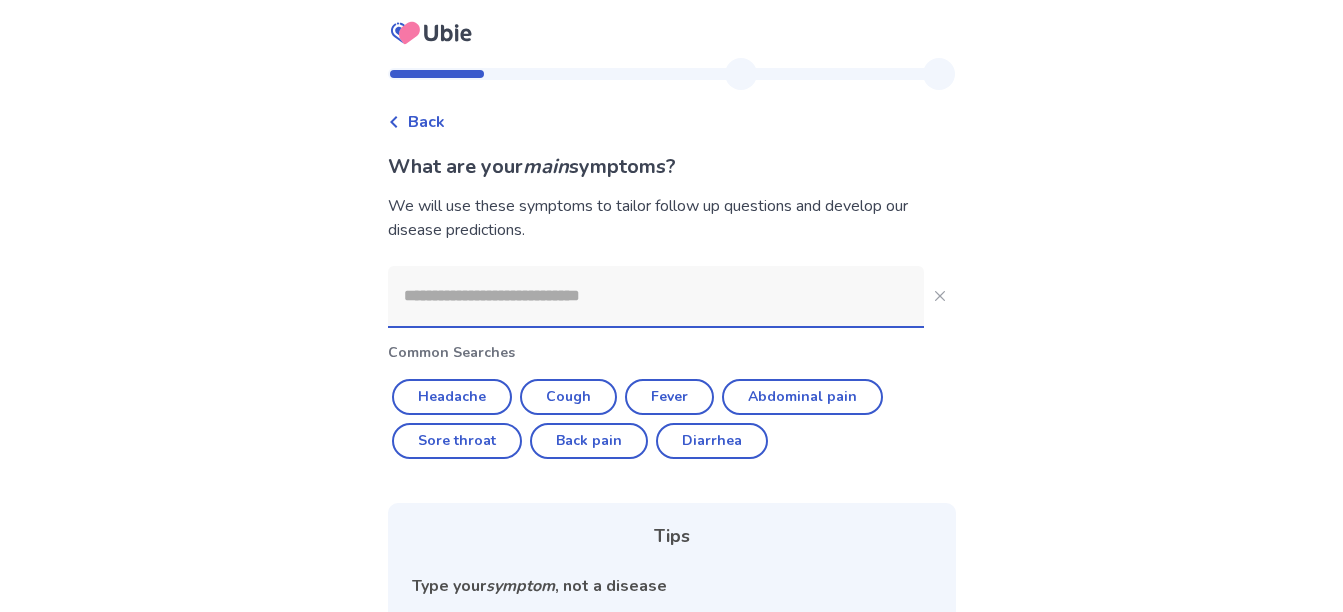 click 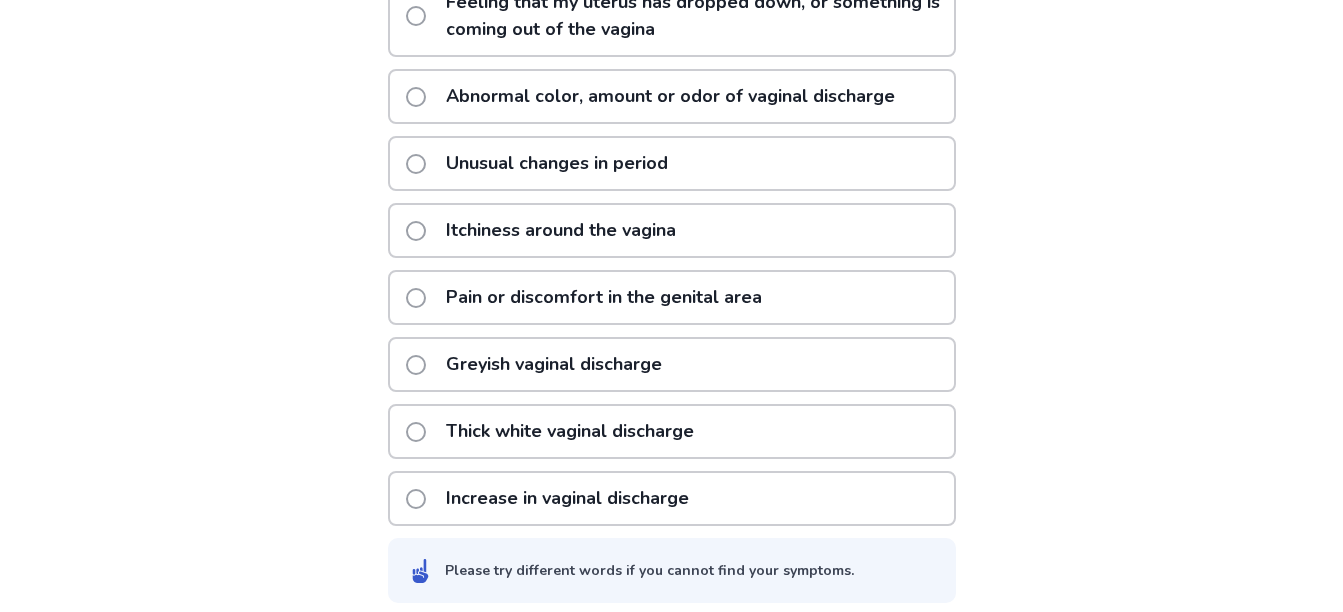 scroll, scrollTop: 549, scrollLeft: 0, axis: vertical 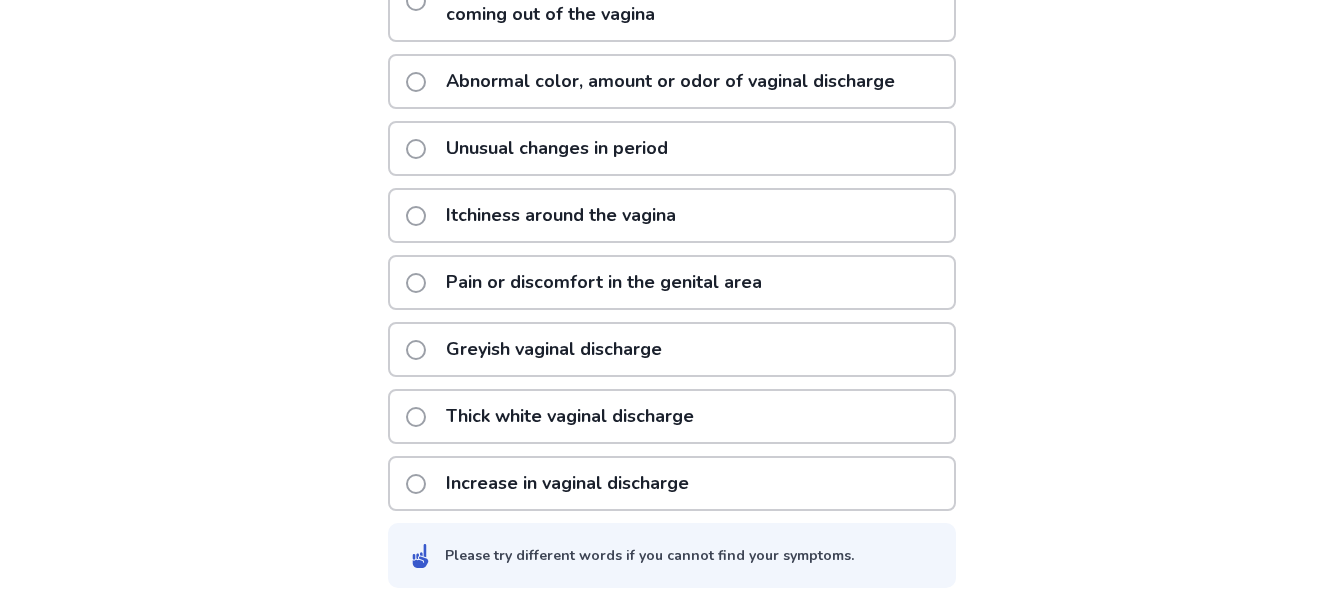type on "*******" 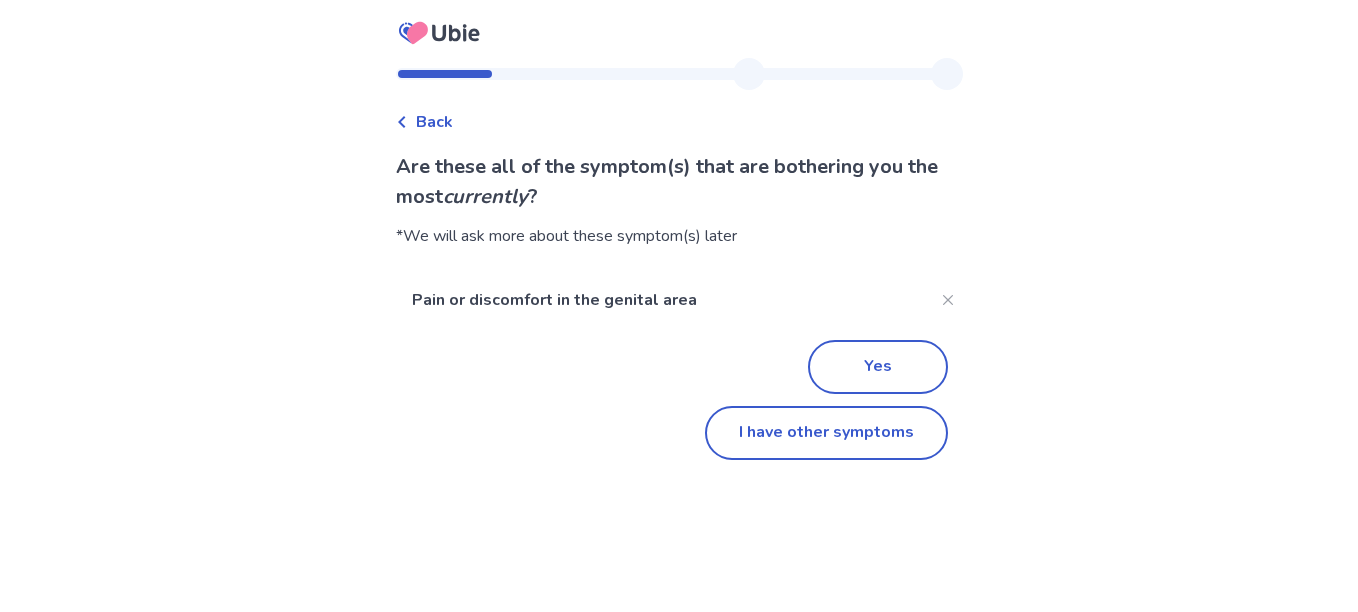 scroll, scrollTop: 0, scrollLeft: 0, axis: both 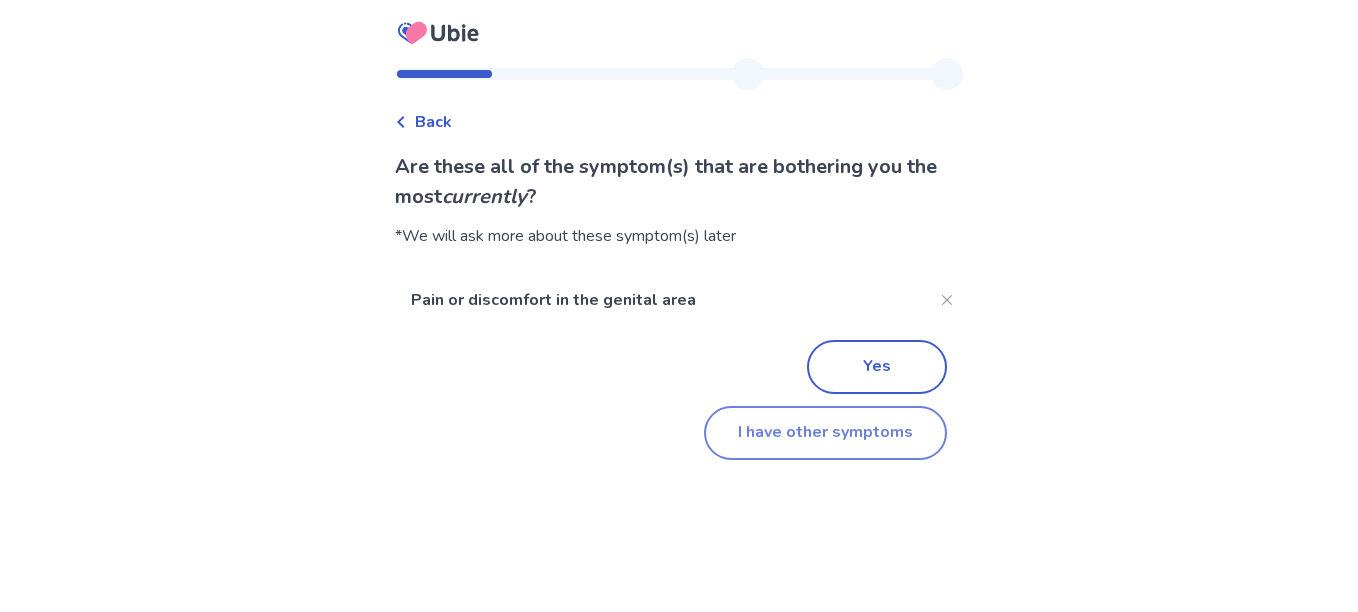 click on "I have other symptoms" 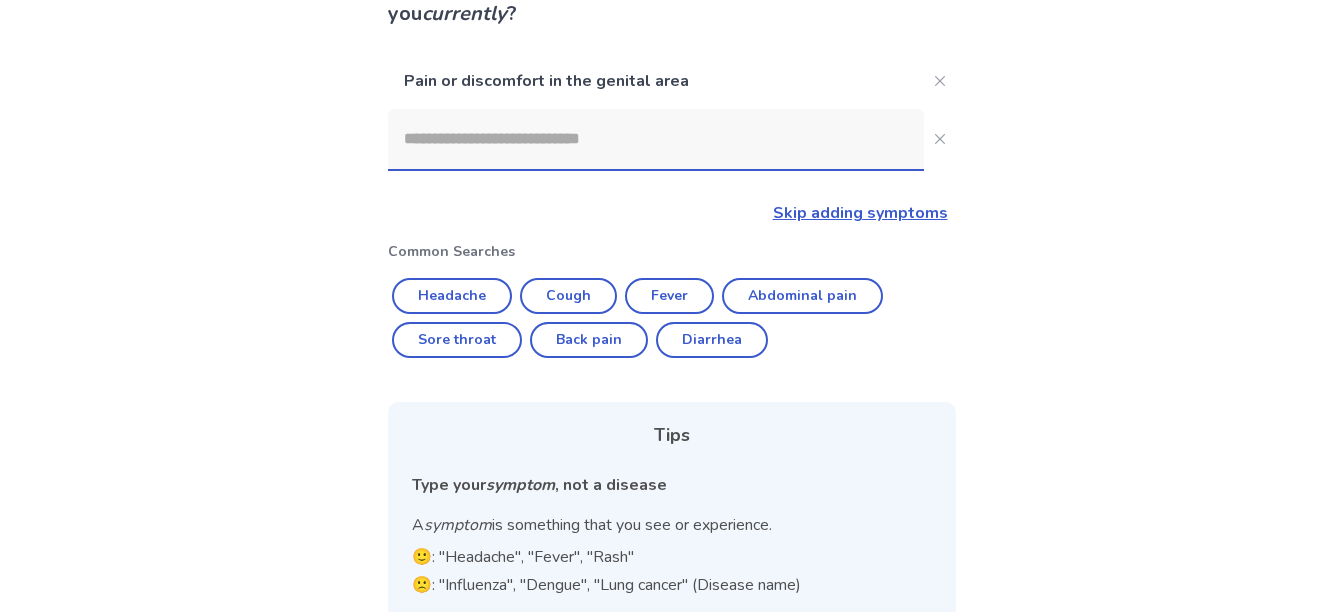 scroll, scrollTop: 0, scrollLeft: 0, axis: both 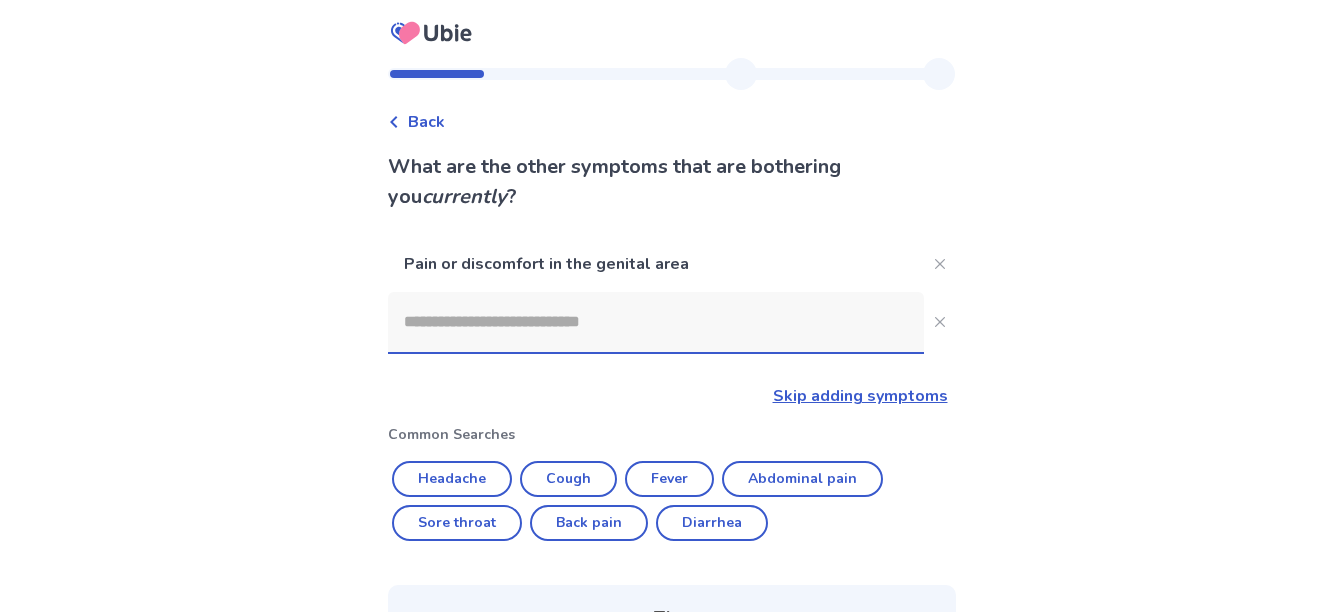 click 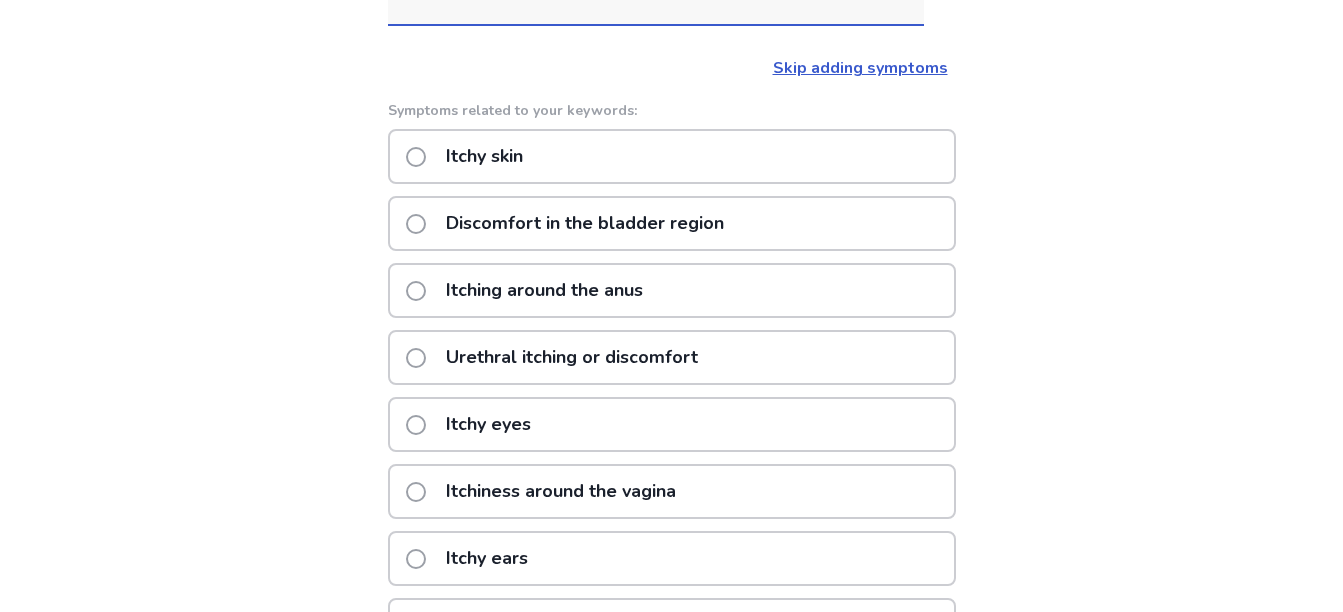 scroll, scrollTop: 304, scrollLeft: 0, axis: vertical 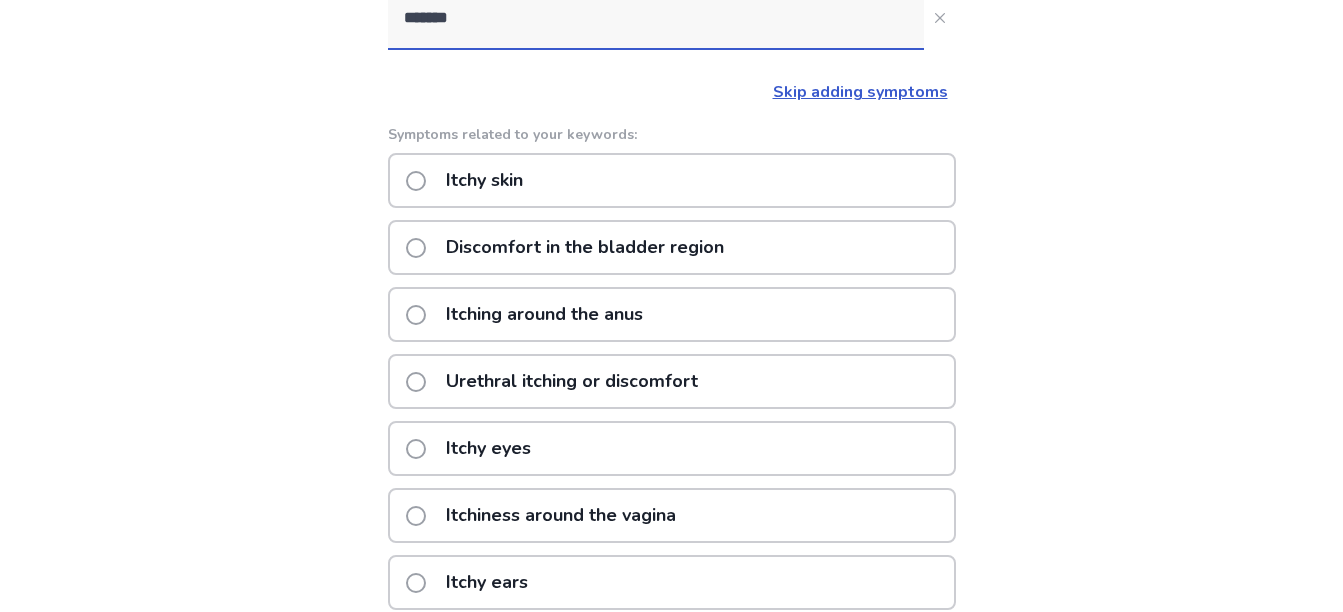 type on "*******" 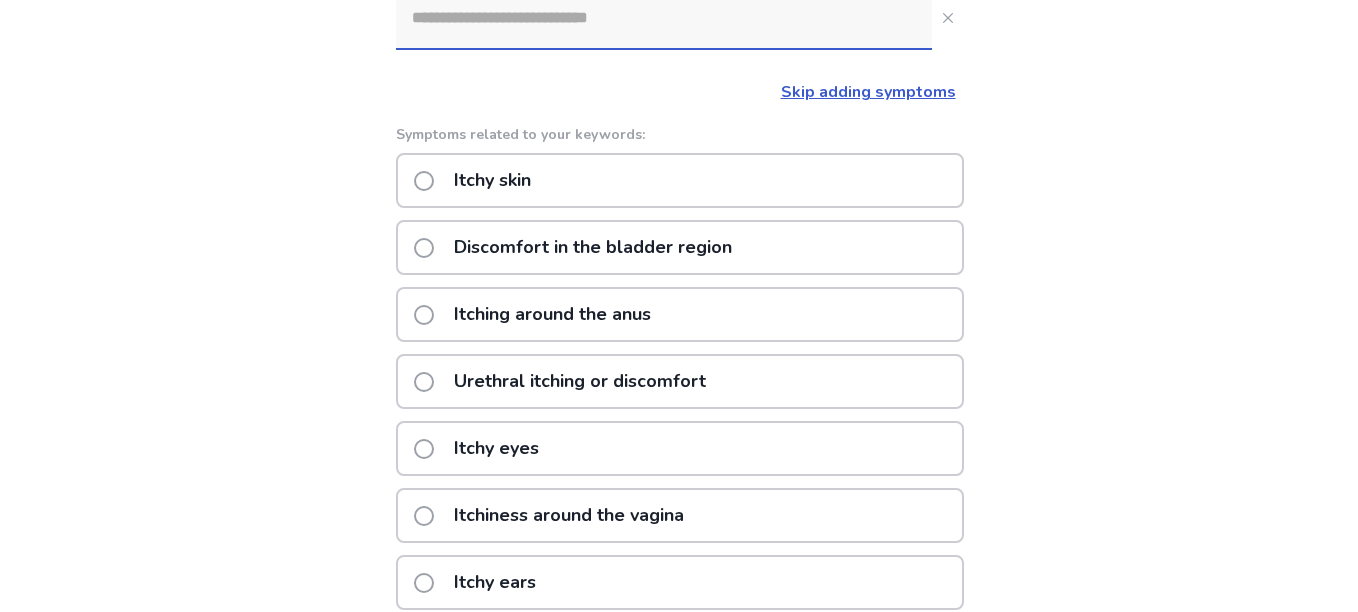 scroll, scrollTop: 0, scrollLeft: 0, axis: both 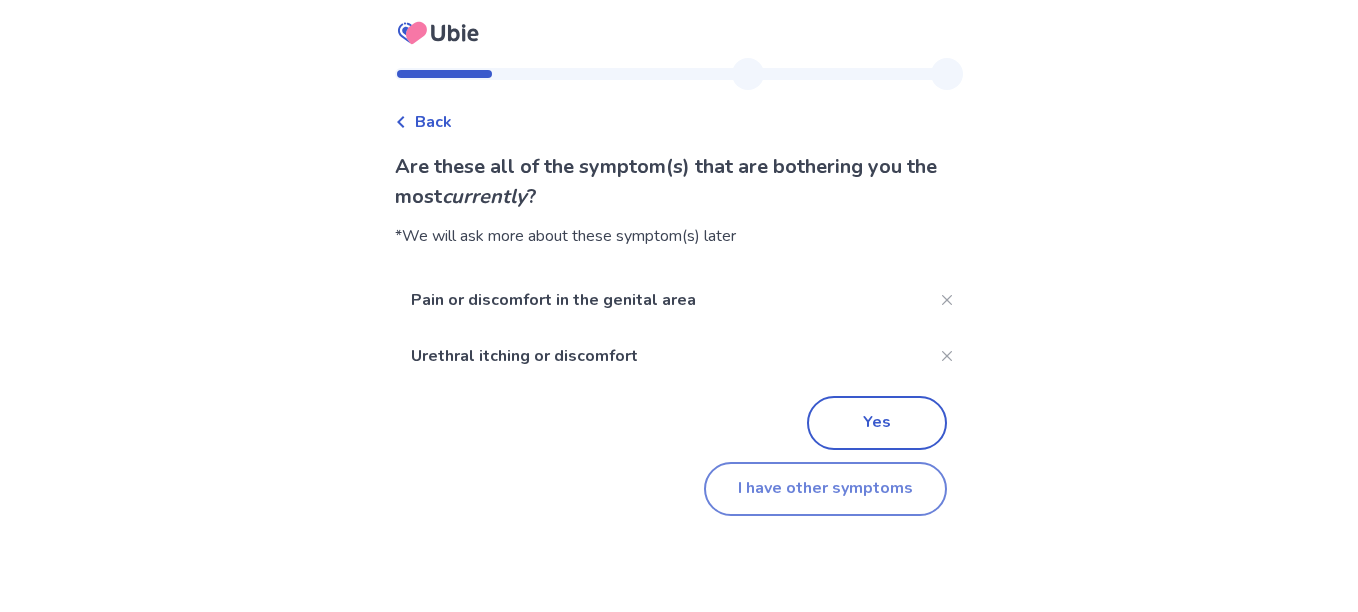 click on "I have other symptoms" 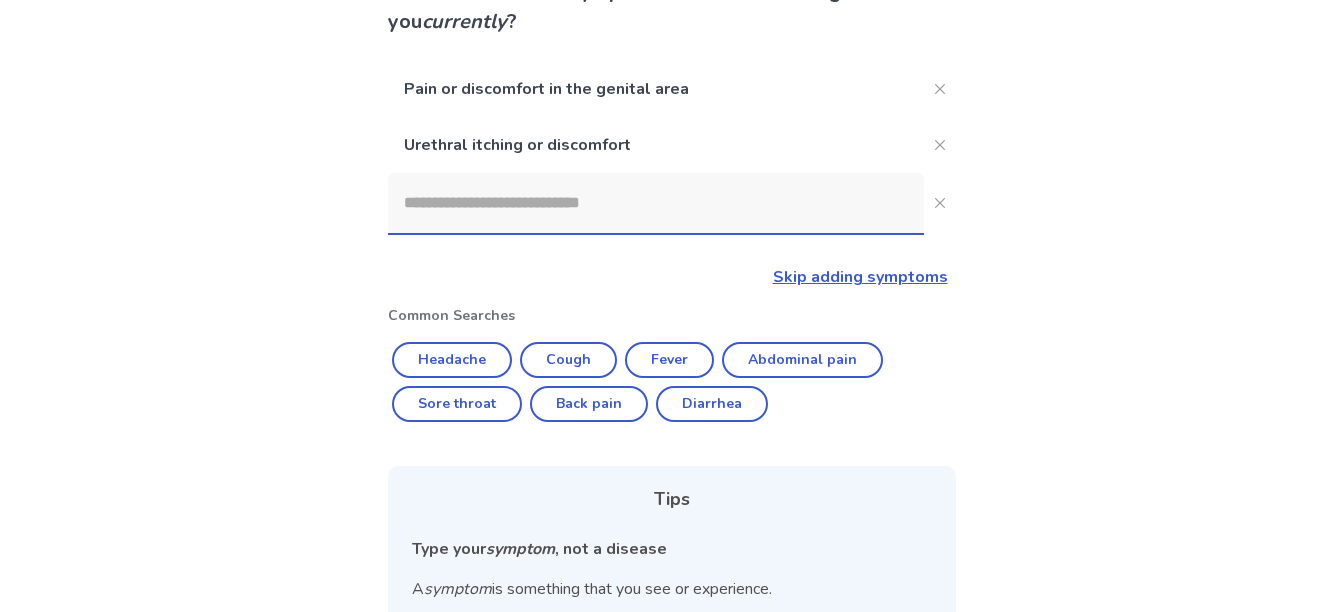 scroll, scrollTop: 0, scrollLeft: 0, axis: both 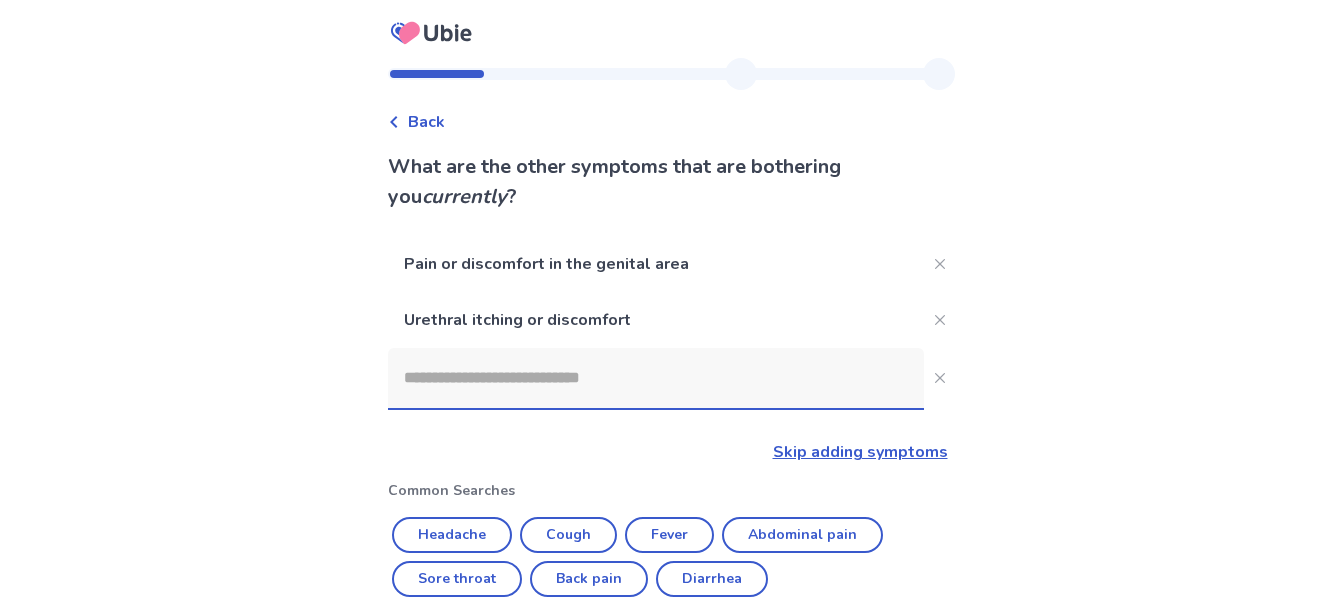 click 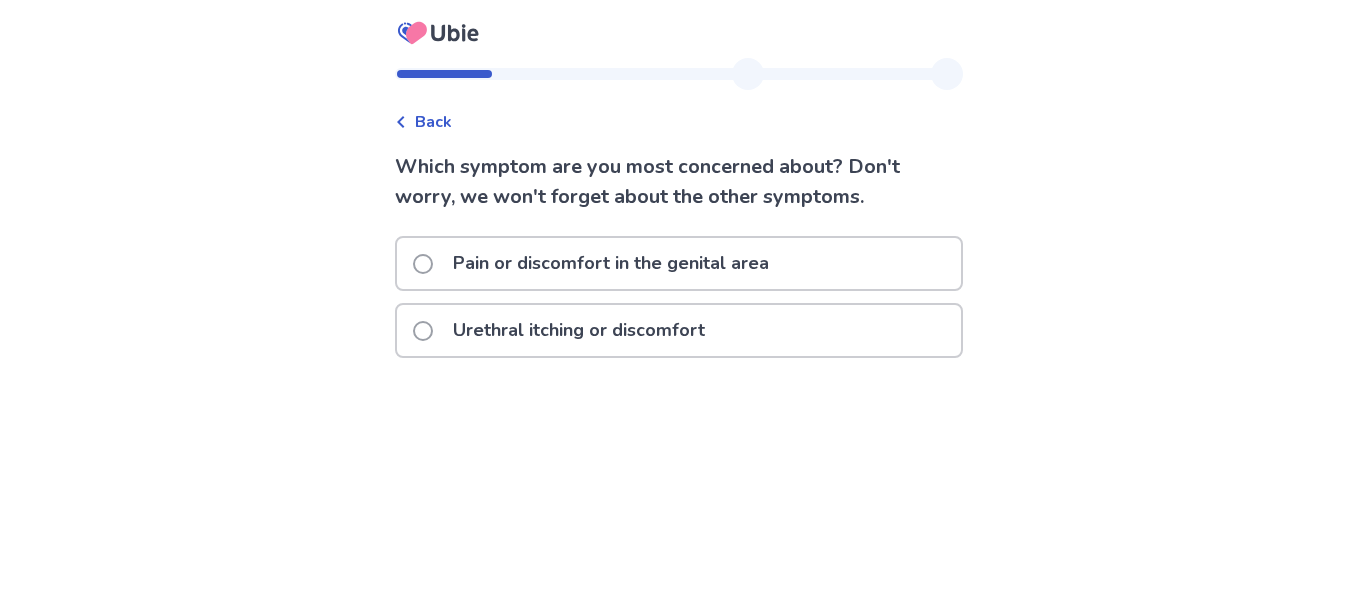 click 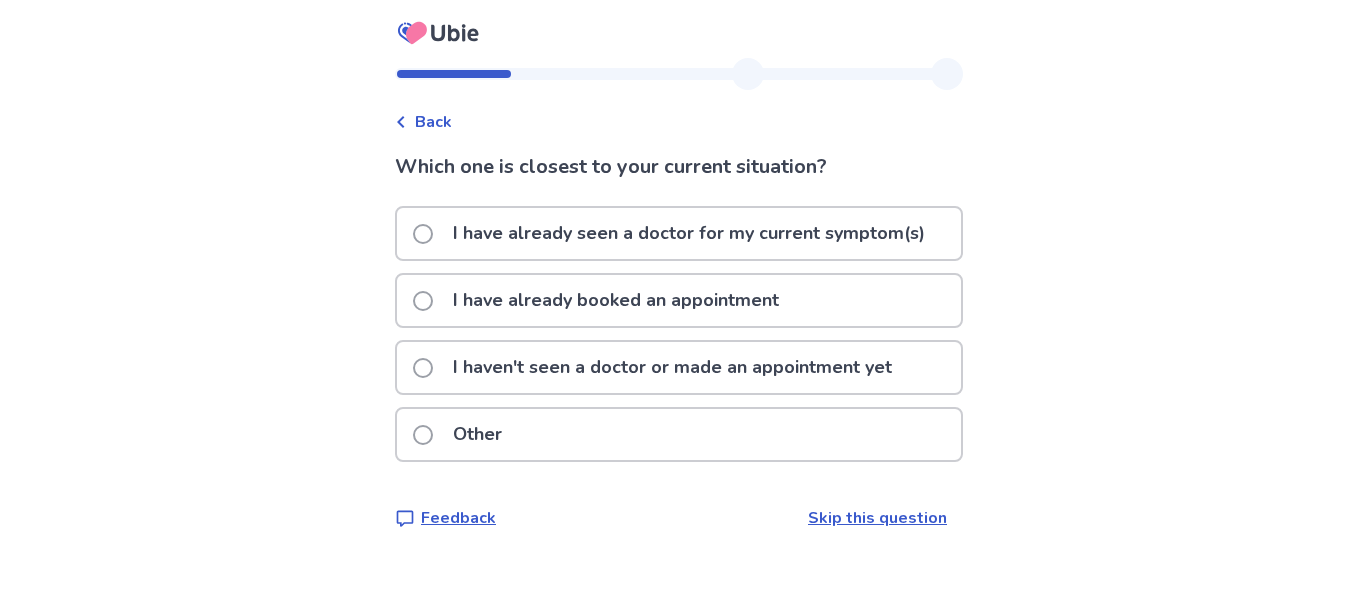 click at bounding box center [423, 234] 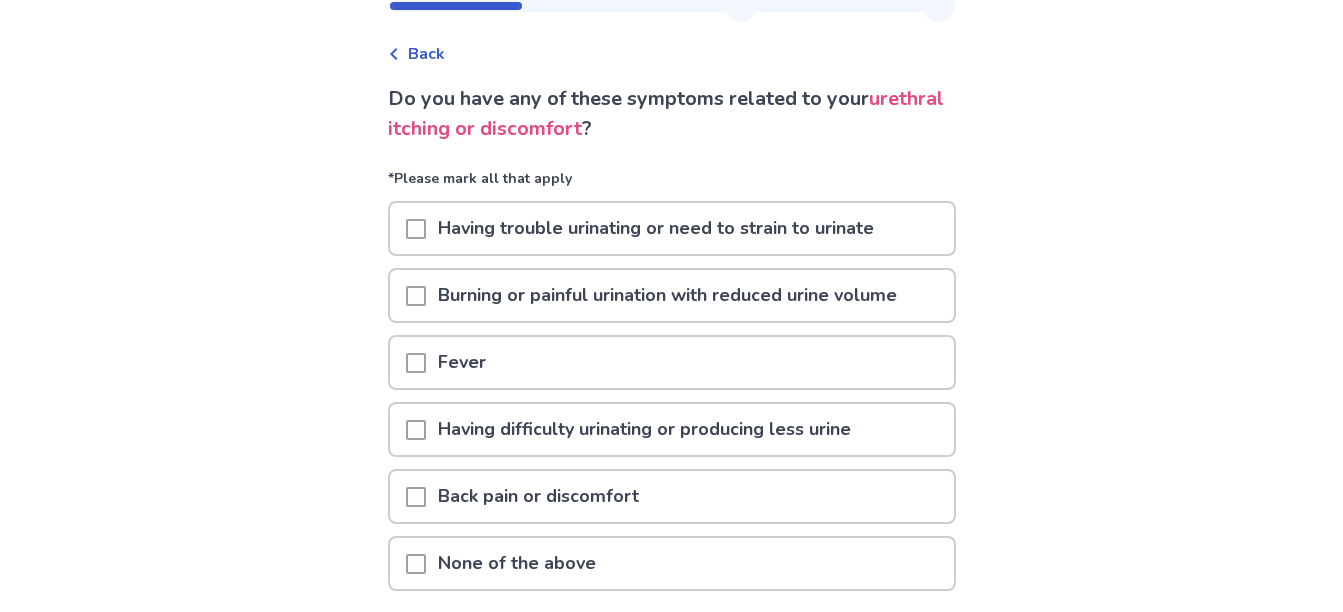 scroll, scrollTop: 100, scrollLeft: 0, axis: vertical 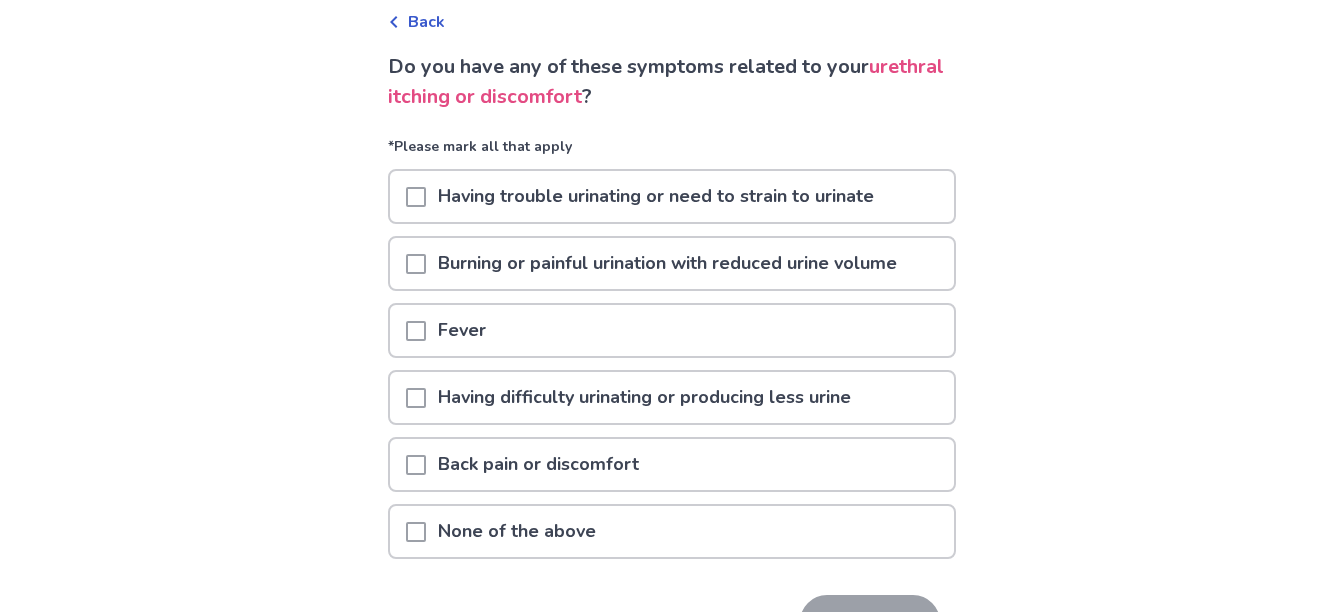 click at bounding box center (416, 532) 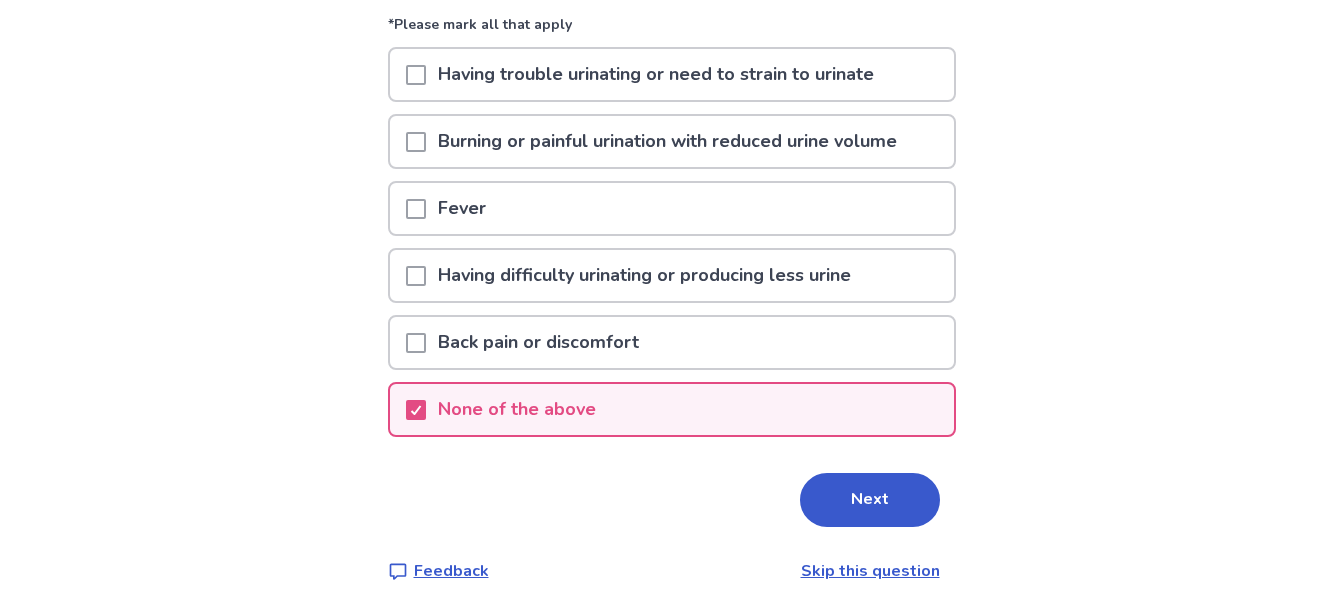 scroll, scrollTop: 225, scrollLeft: 0, axis: vertical 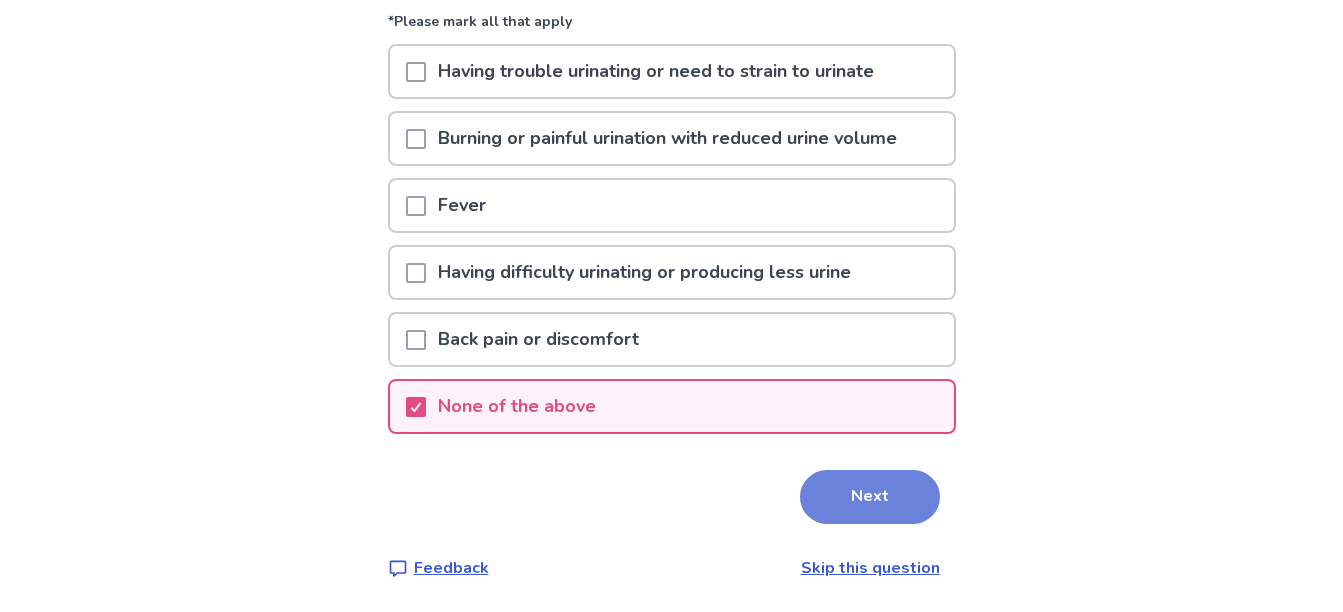 click on "Next" at bounding box center (870, 497) 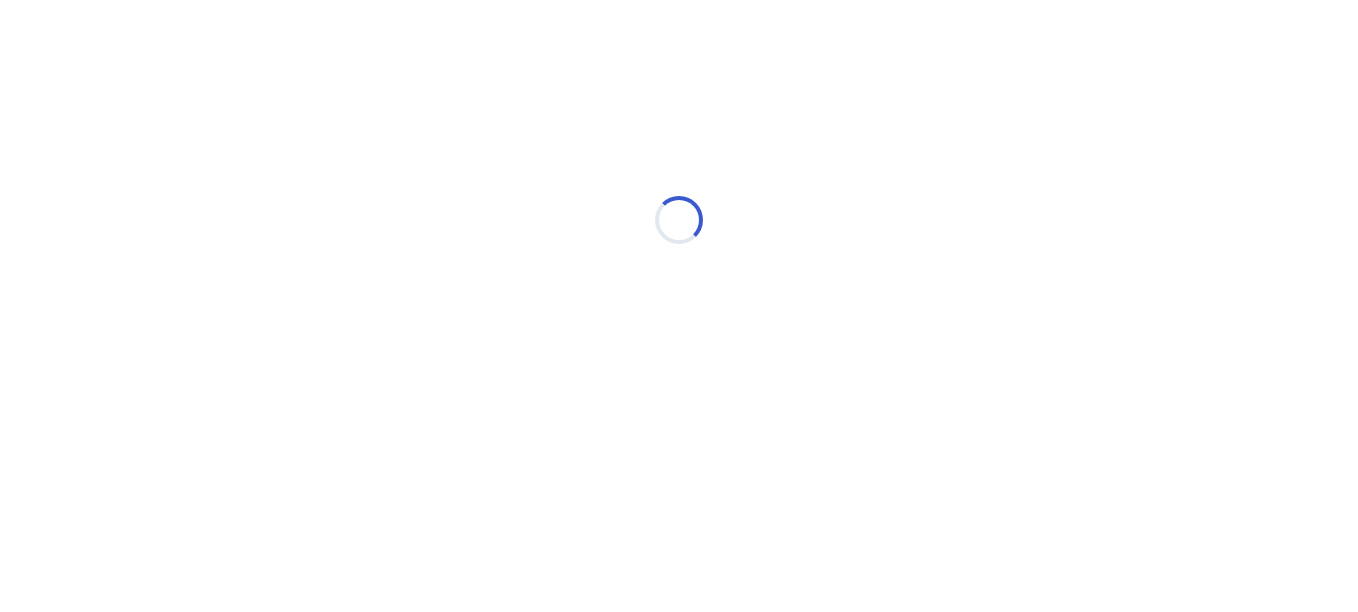 select on "*" 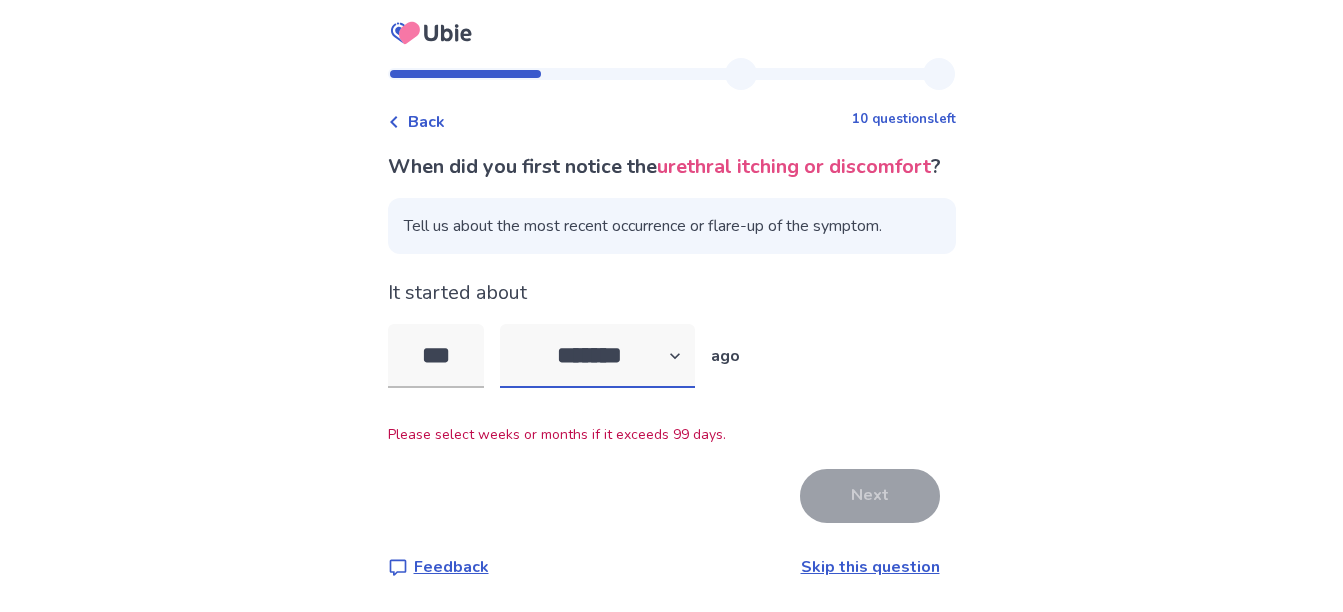 click on "******* ****** ******* ******** *******" at bounding box center [597, 356] 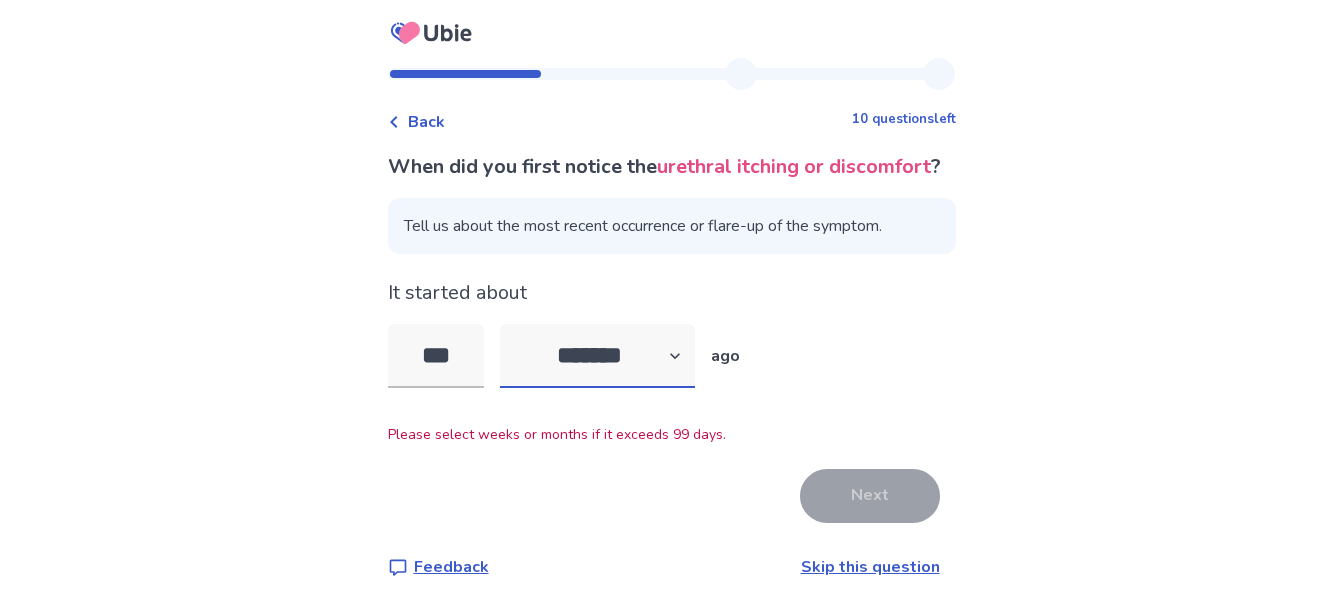 click on "******* ****** ******* ******** *******" at bounding box center [597, 356] 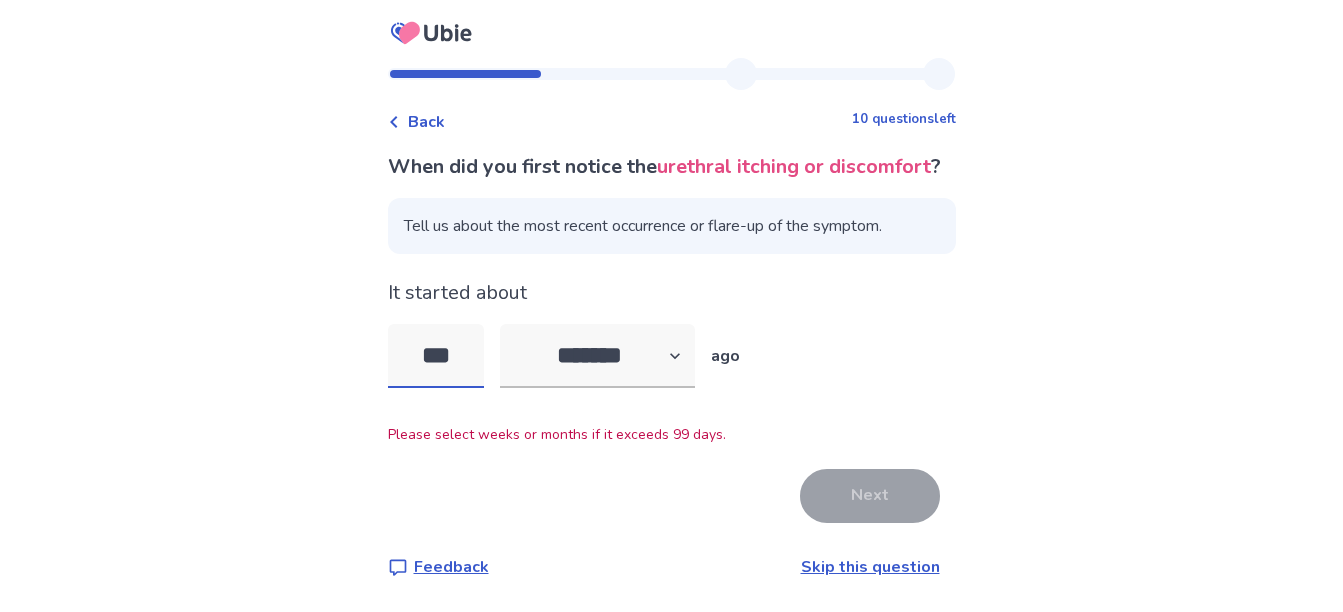 click on "***" at bounding box center (436, 356) 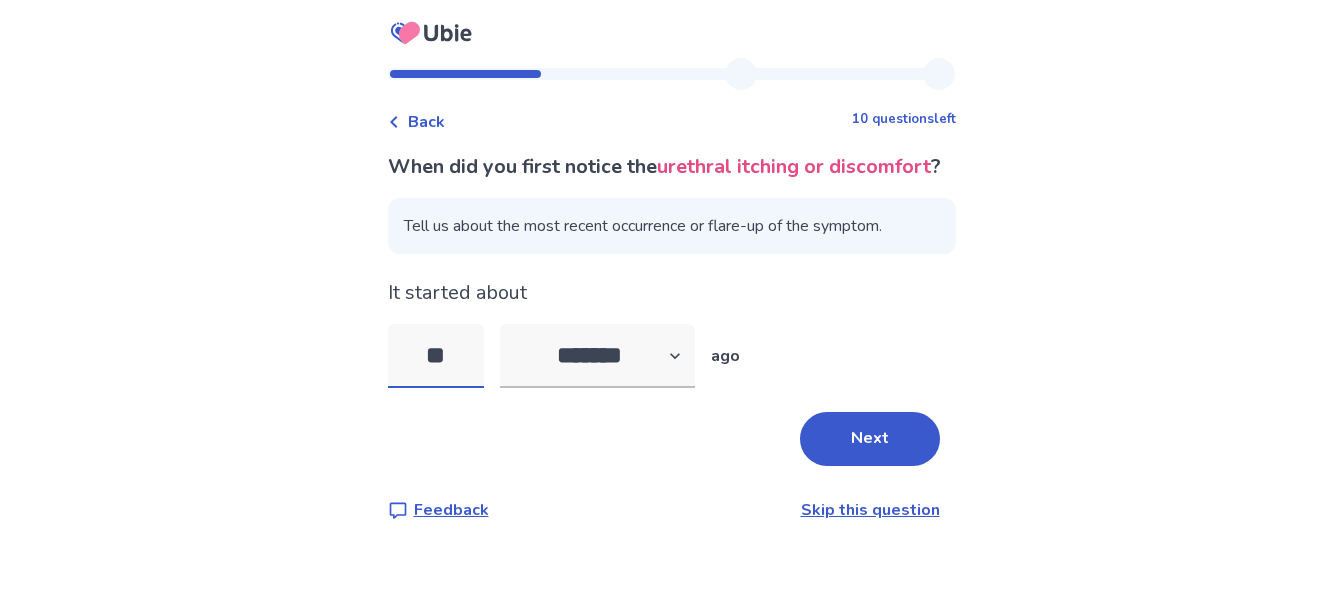 scroll, scrollTop: 0, scrollLeft: 0, axis: both 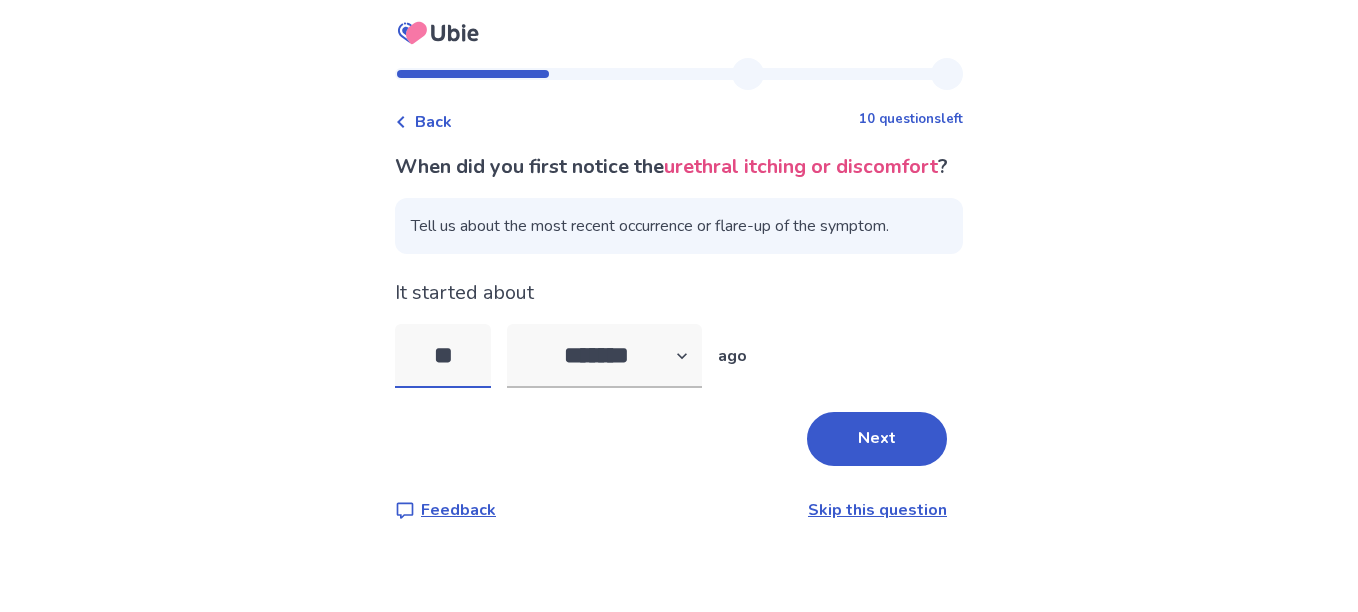 type on "*" 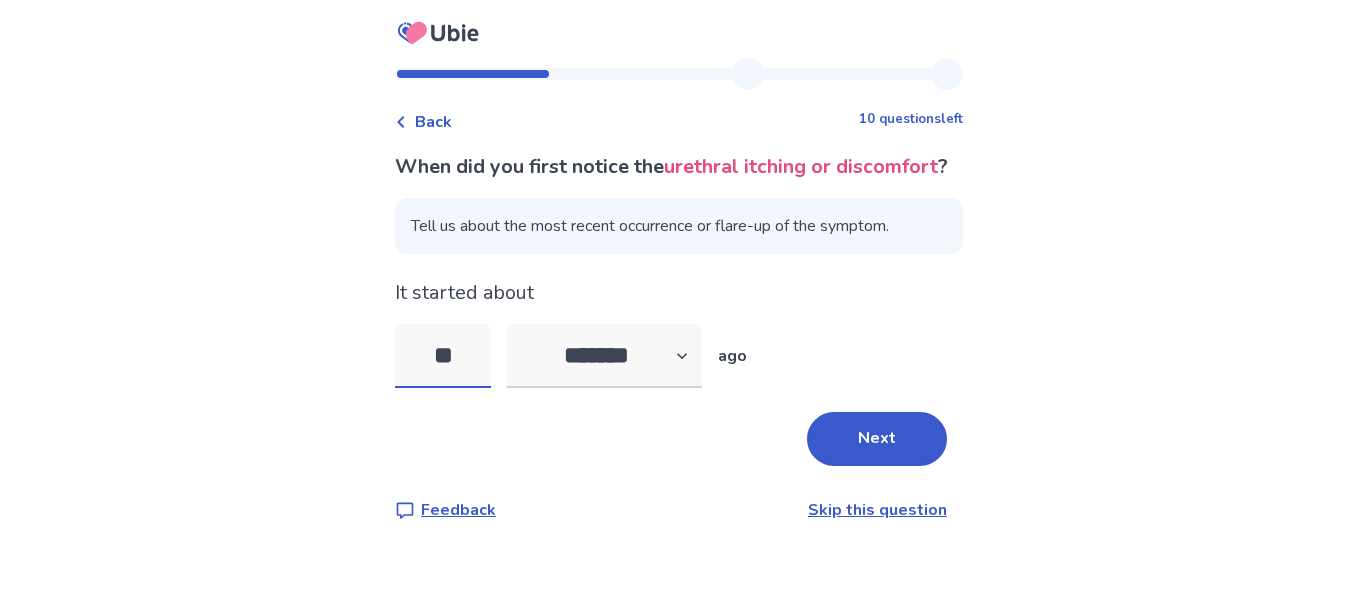type on "**" 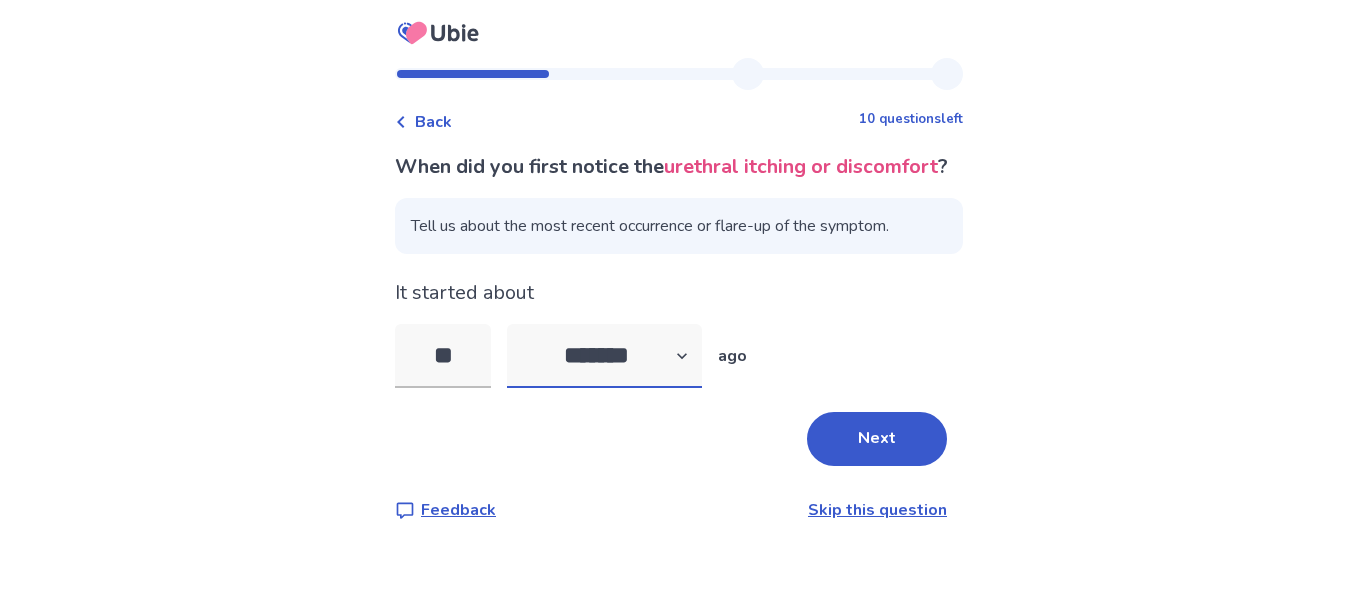 click on "******* ****** ******* ******** *******" at bounding box center (604, 356) 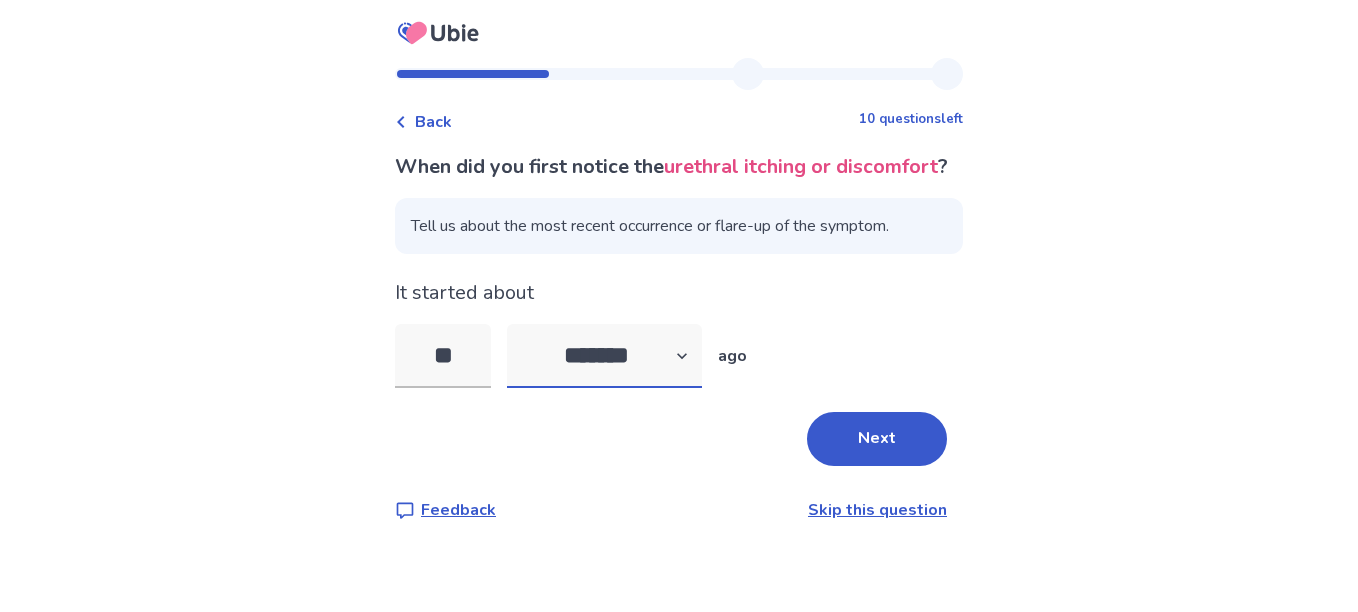 select on "*" 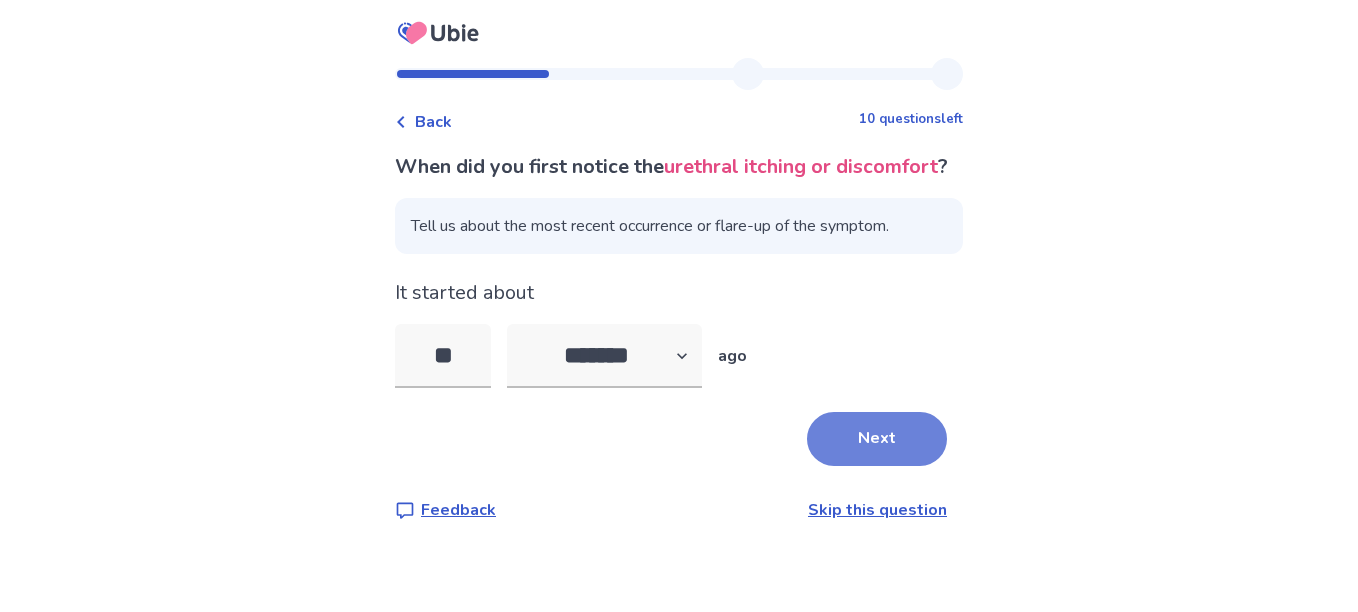 click on "Next" at bounding box center (877, 439) 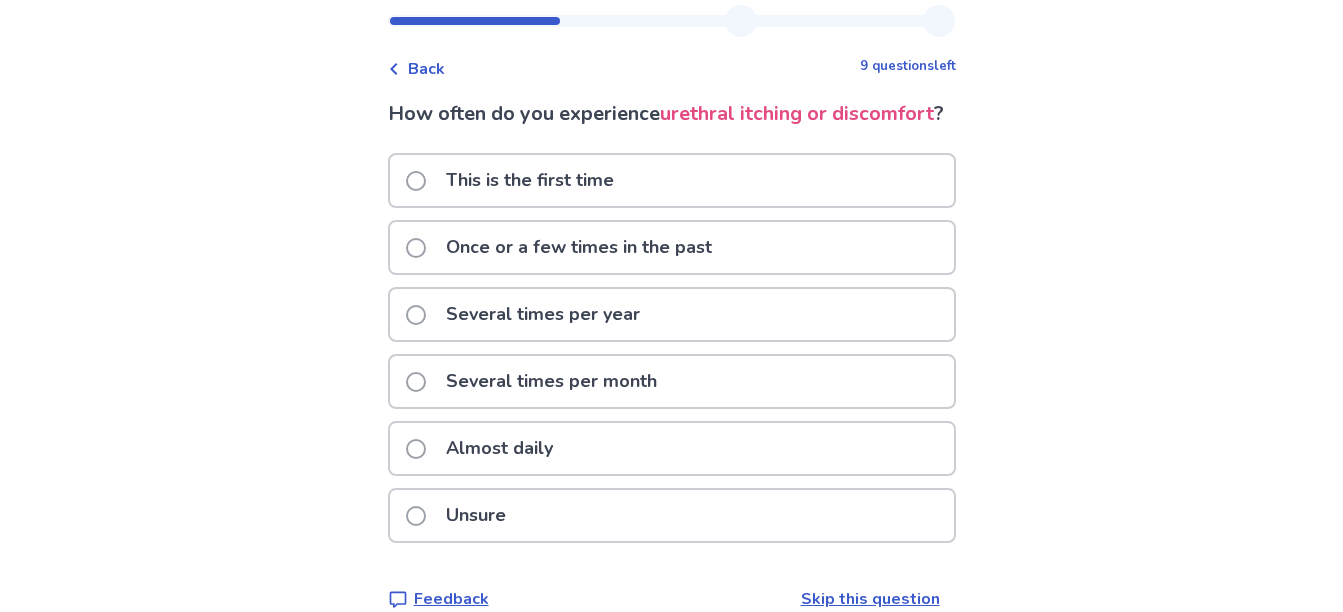 scroll, scrollTop: 114, scrollLeft: 0, axis: vertical 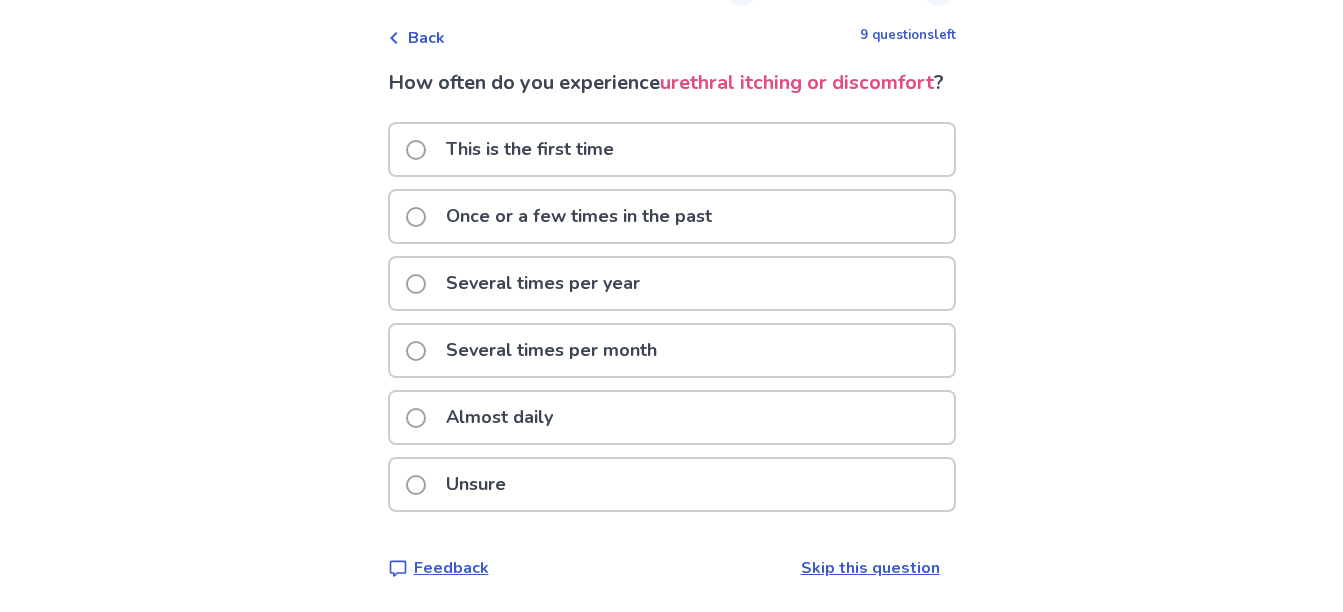 click at bounding box center (416, 418) 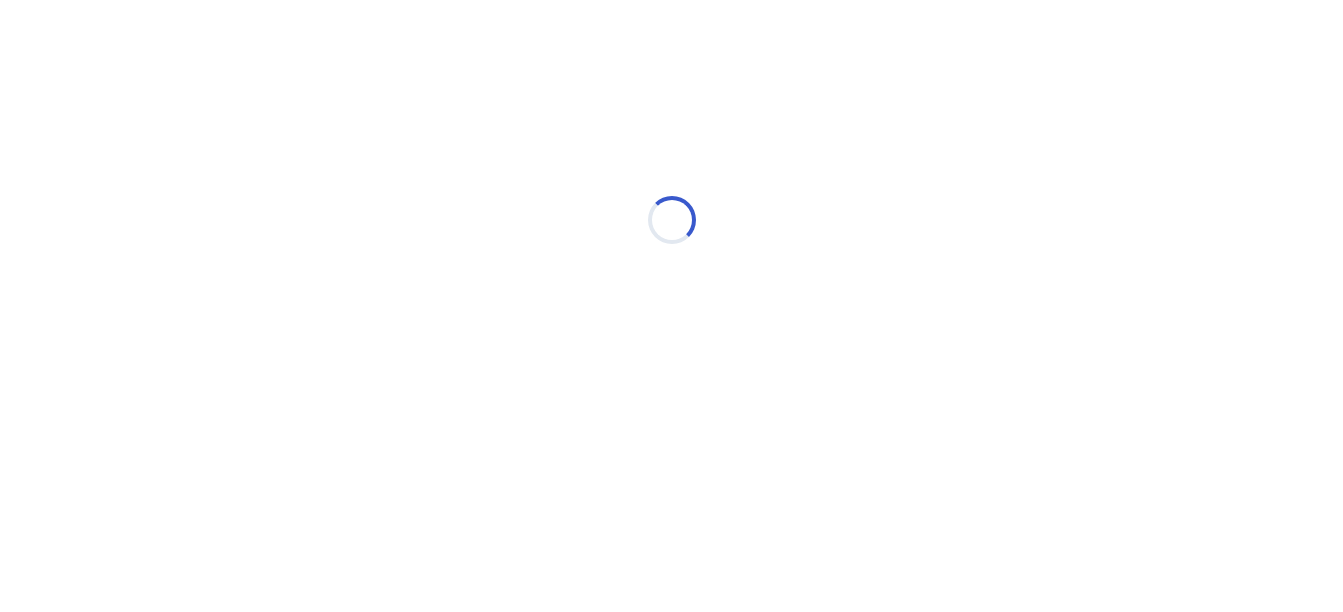 scroll, scrollTop: 0, scrollLeft: 0, axis: both 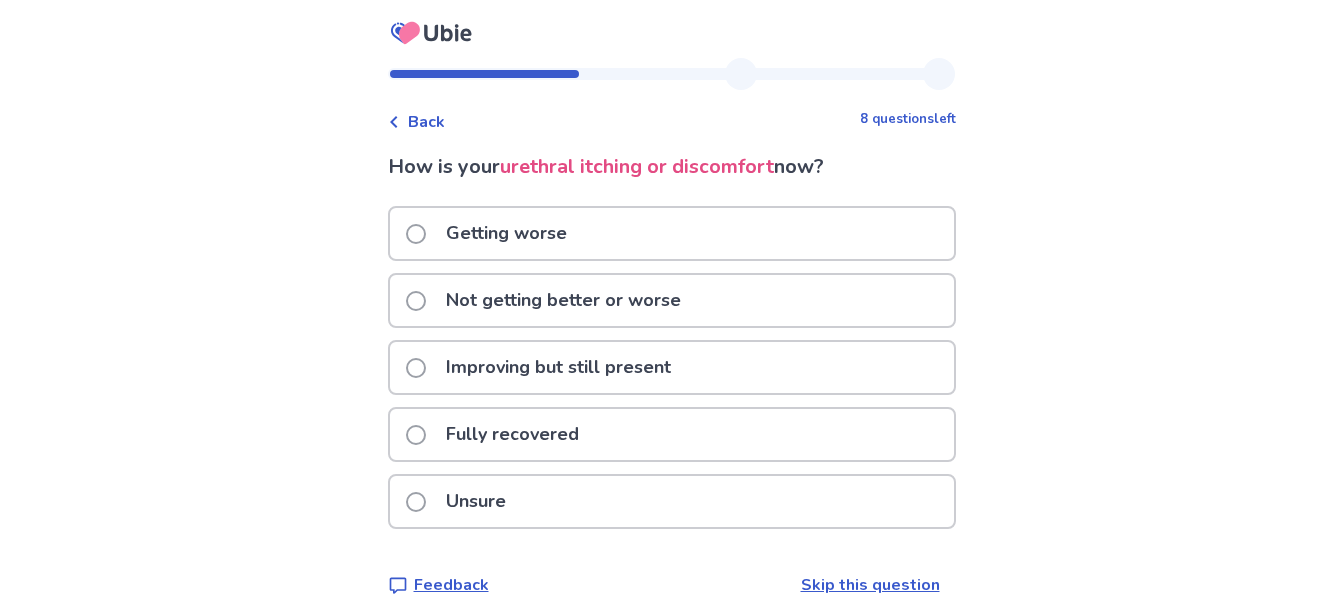 click at bounding box center [416, 301] 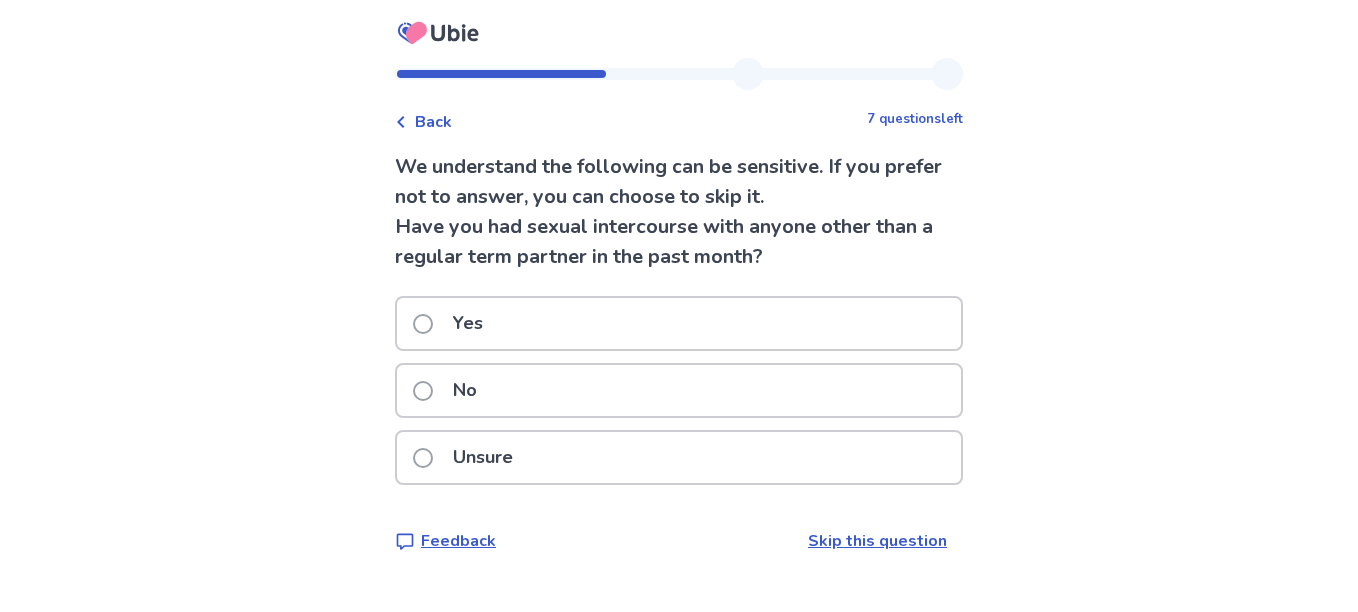 click at bounding box center (423, 391) 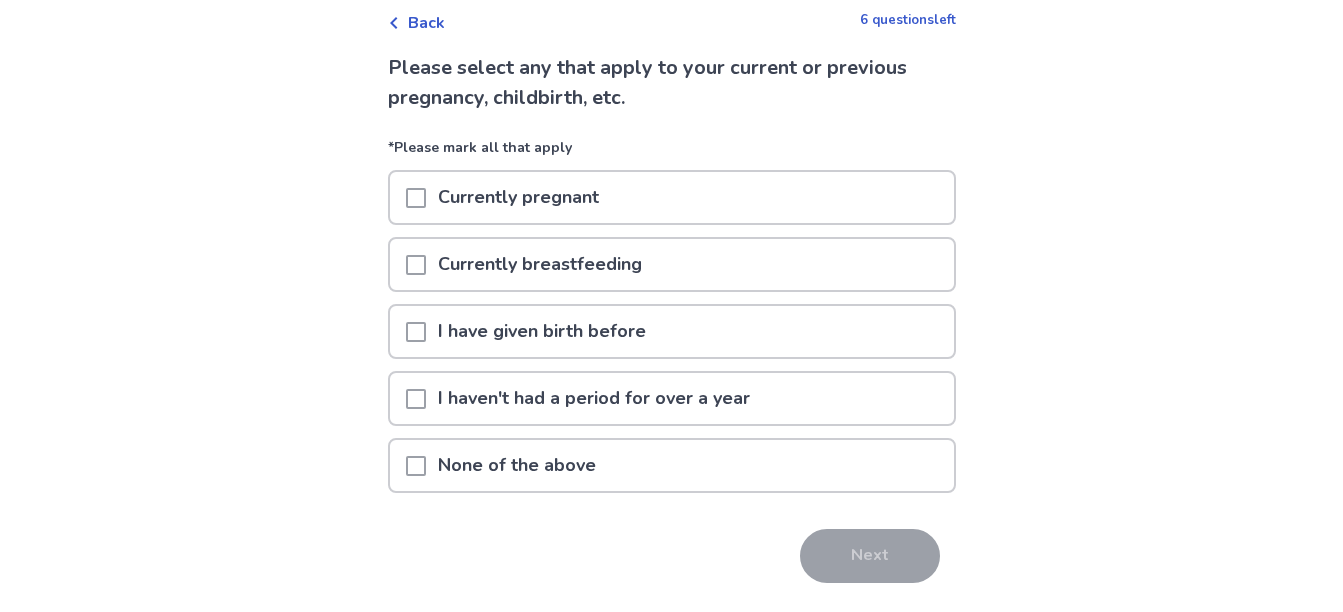 scroll, scrollTop: 100, scrollLeft: 0, axis: vertical 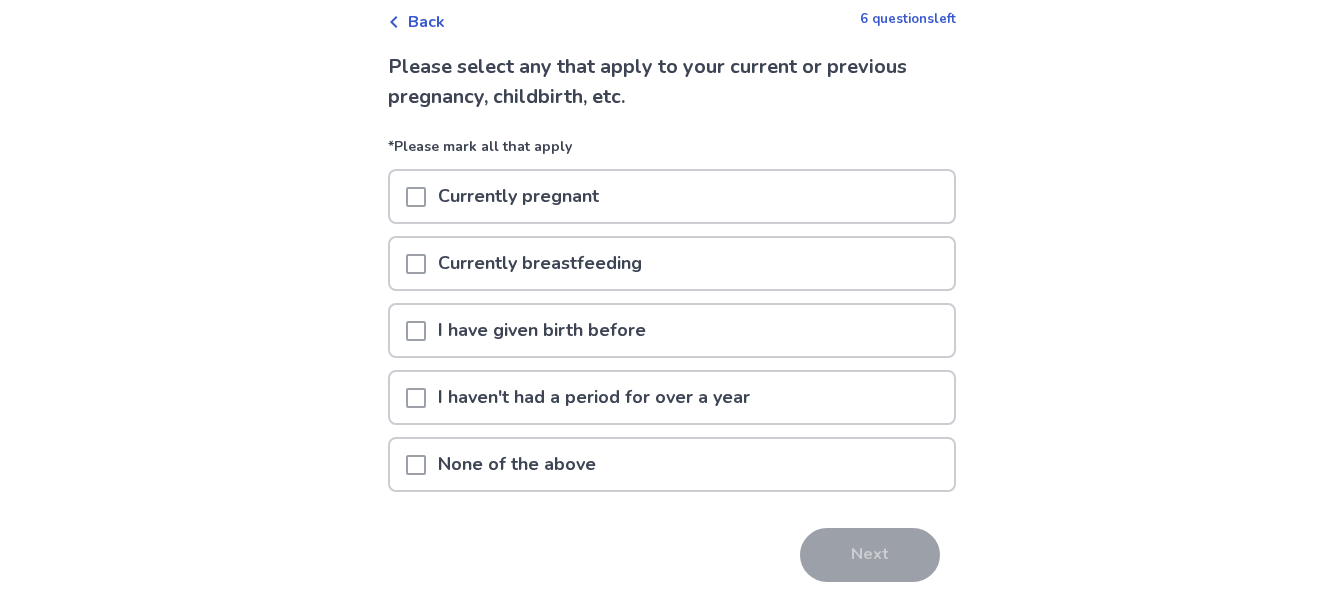 click at bounding box center (416, 465) 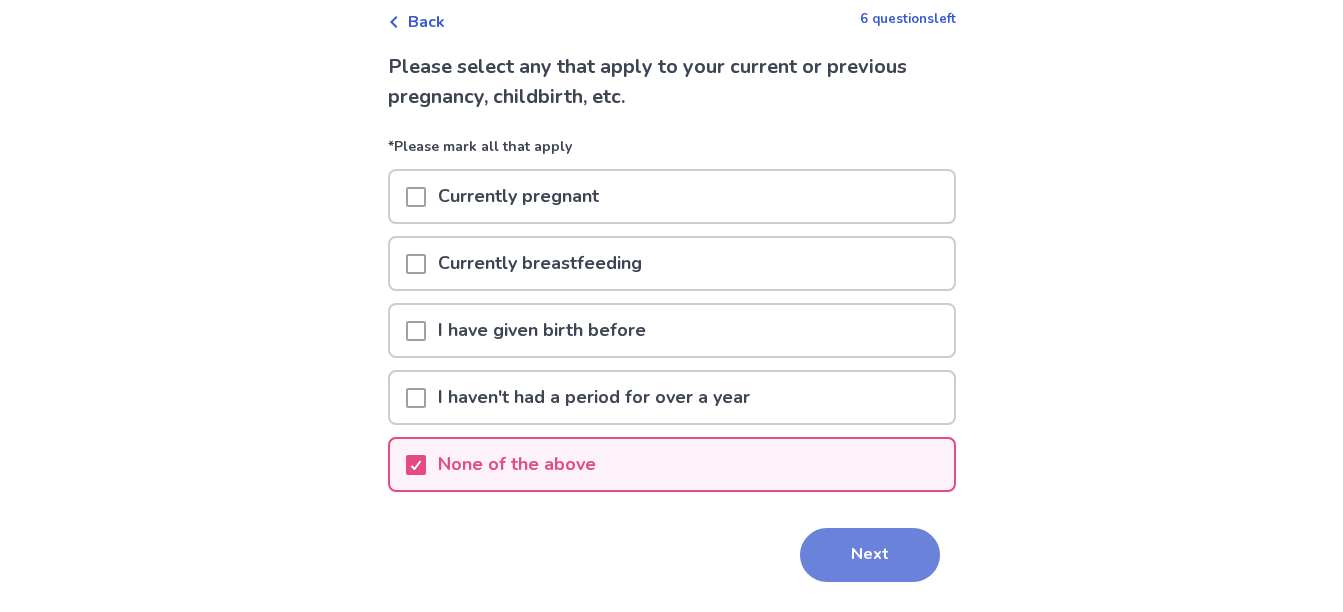 click on "Next" at bounding box center (870, 555) 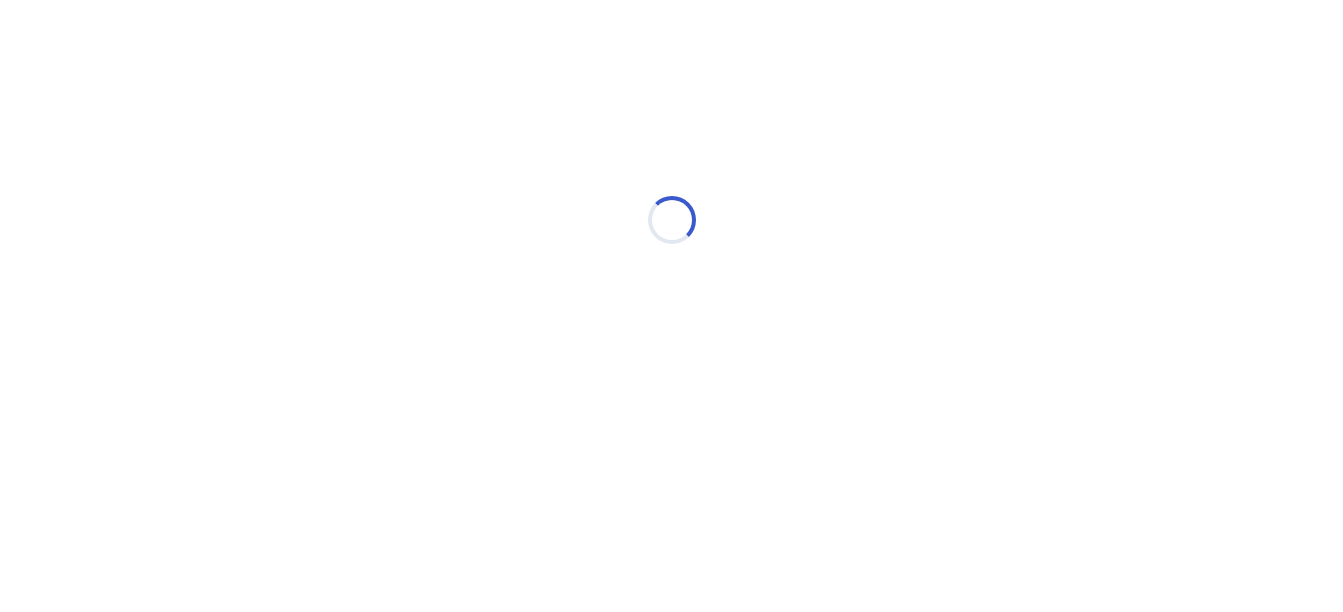 scroll, scrollTop: 0, scrollLeft: 0, axis: both 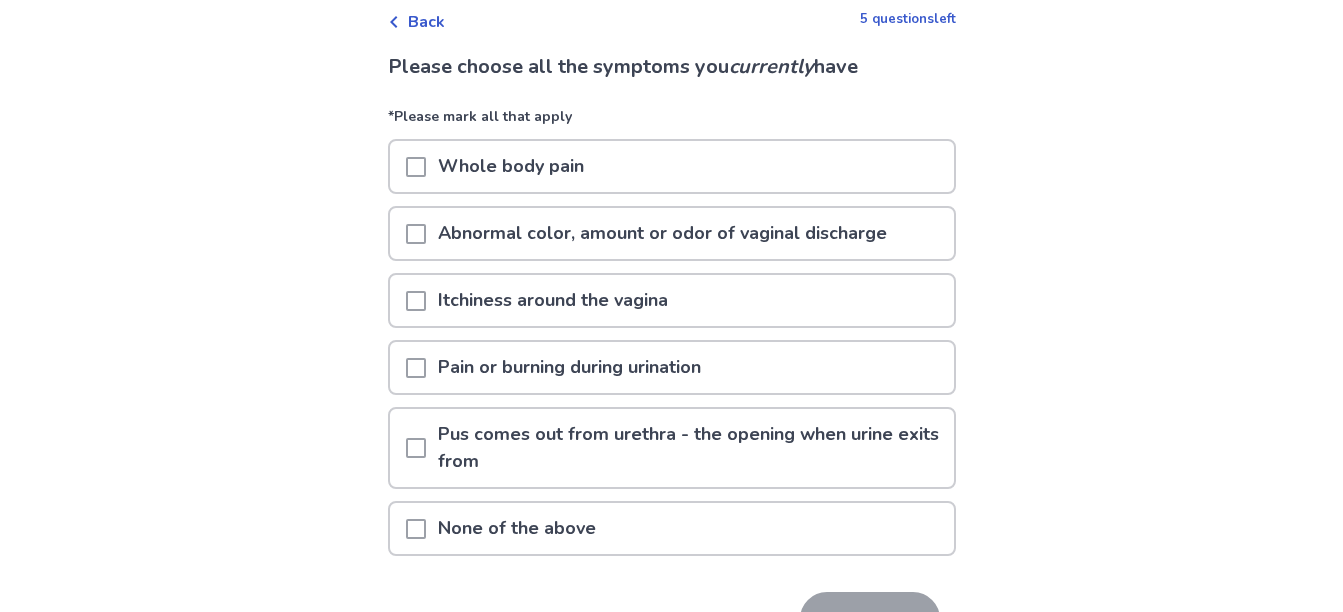click at bounding box center (416, 301) 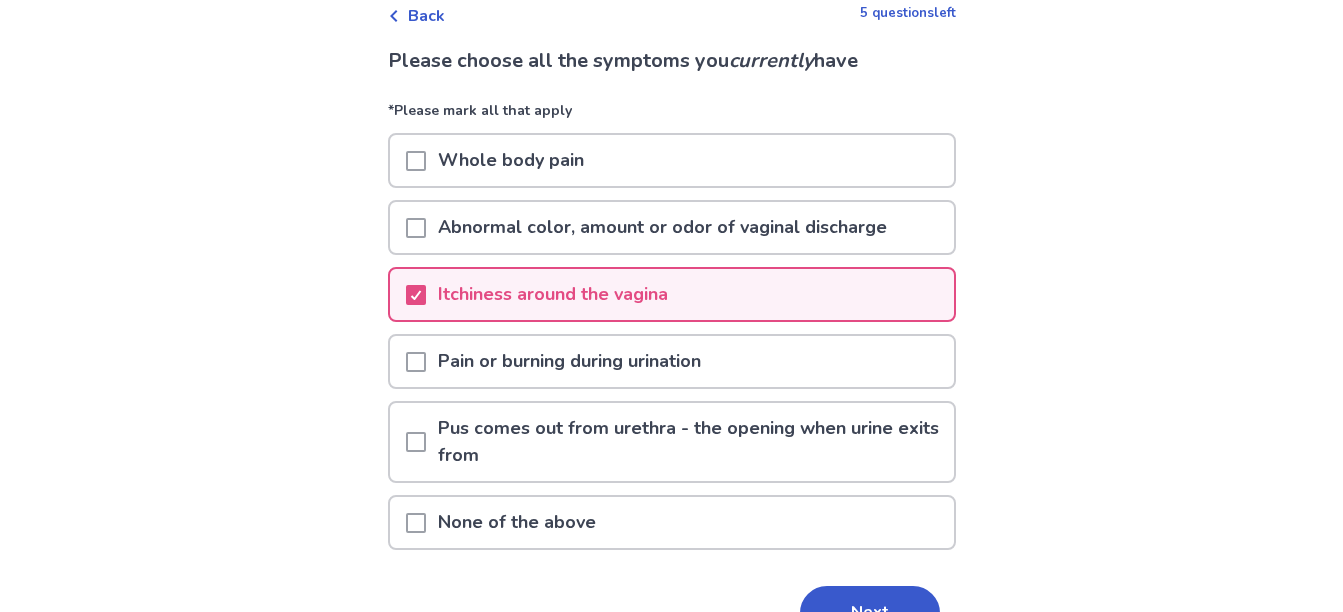 scroll, scrollTop: 200, scrollLeft: 0, axis: vertical 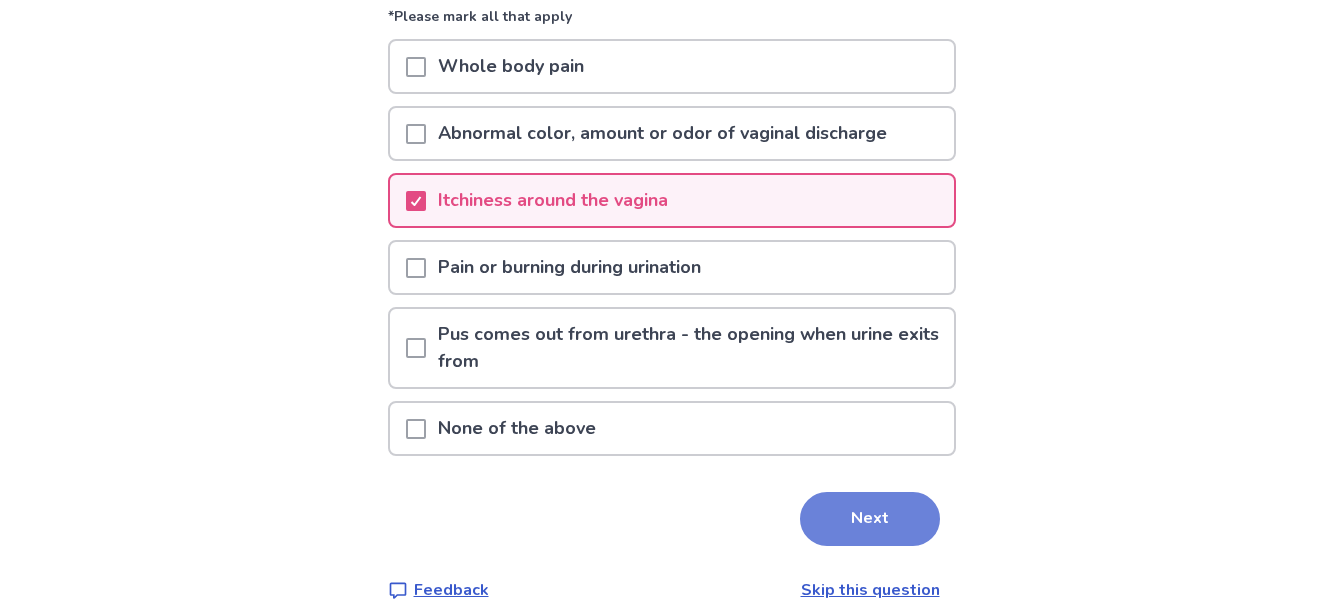 click on "Next" at bounding box center [870, 519] 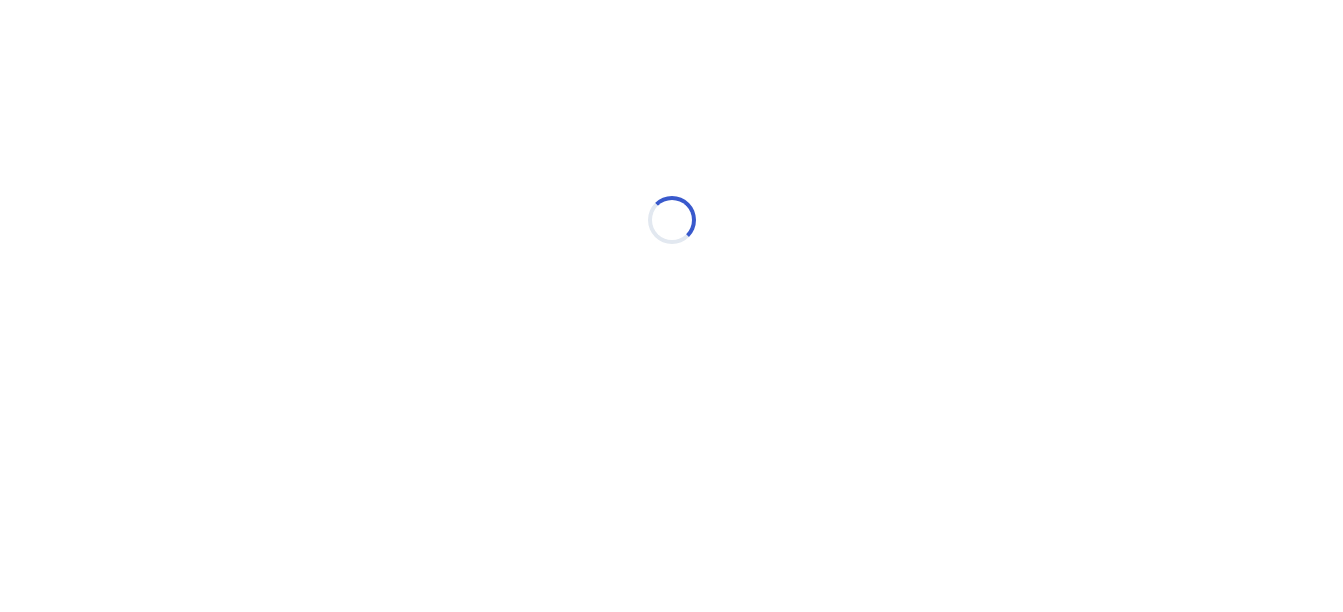 scroll, scrollTop: 0, scrollLeft: 0, axis: both 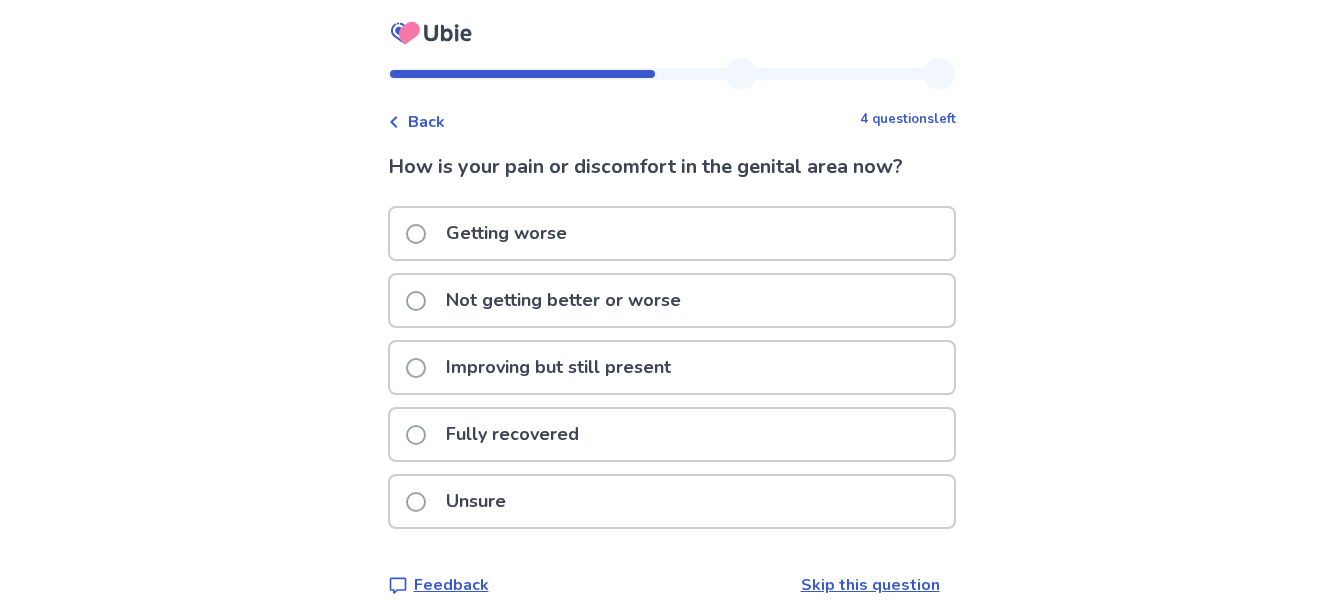 click at bounding box center [416, 301] 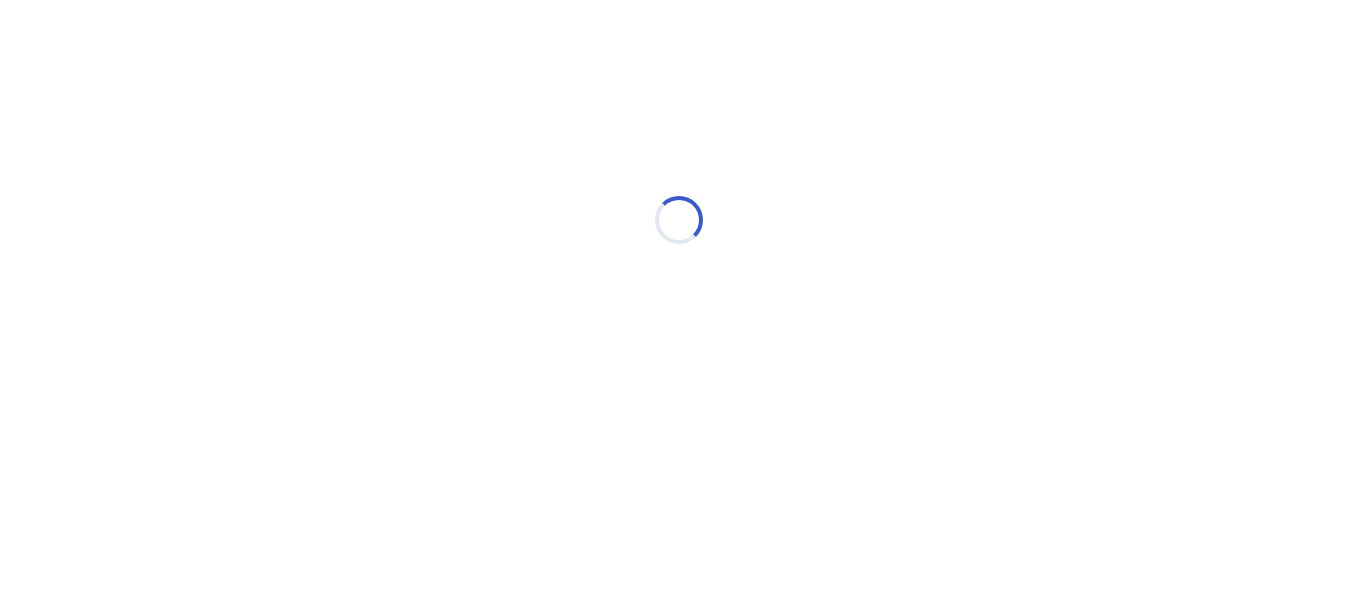 select on "*" 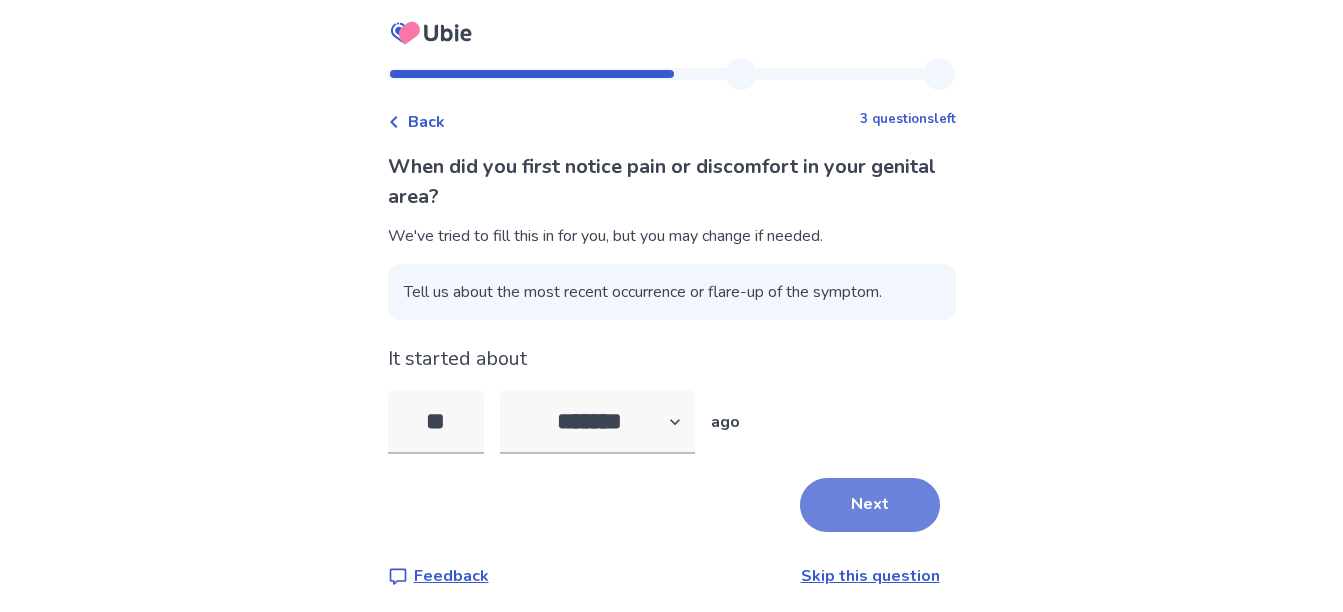 click on "Next" at bounding box center (870, 505) 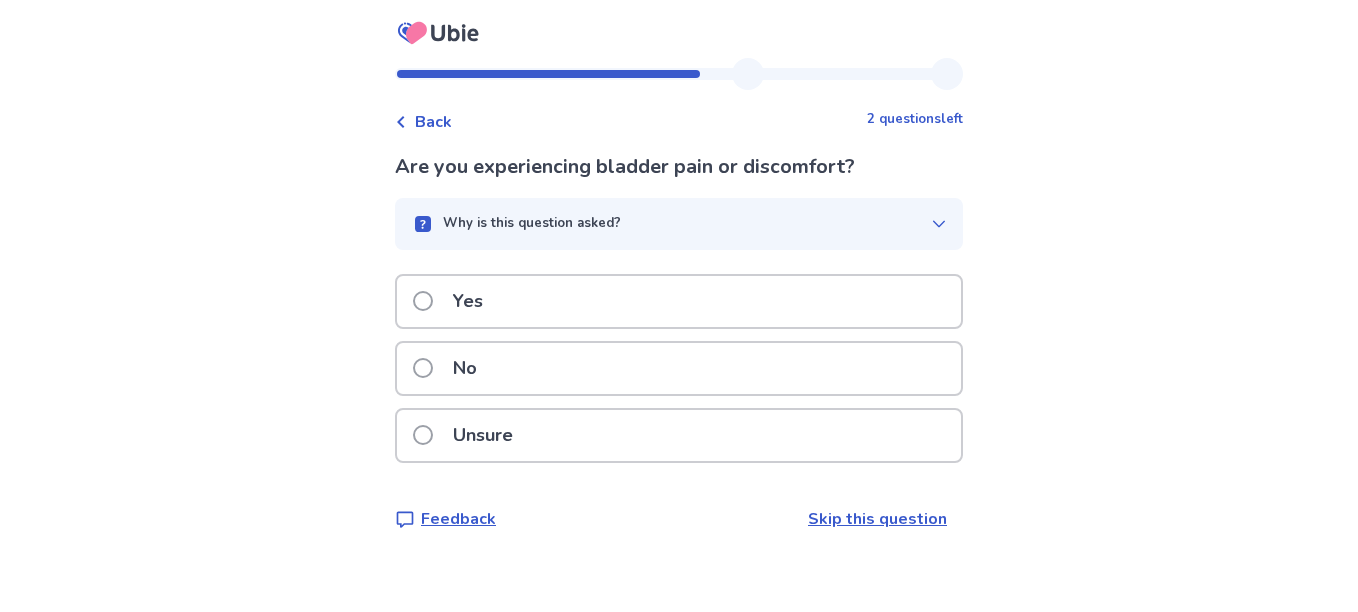click at bounding box center [423, 368] 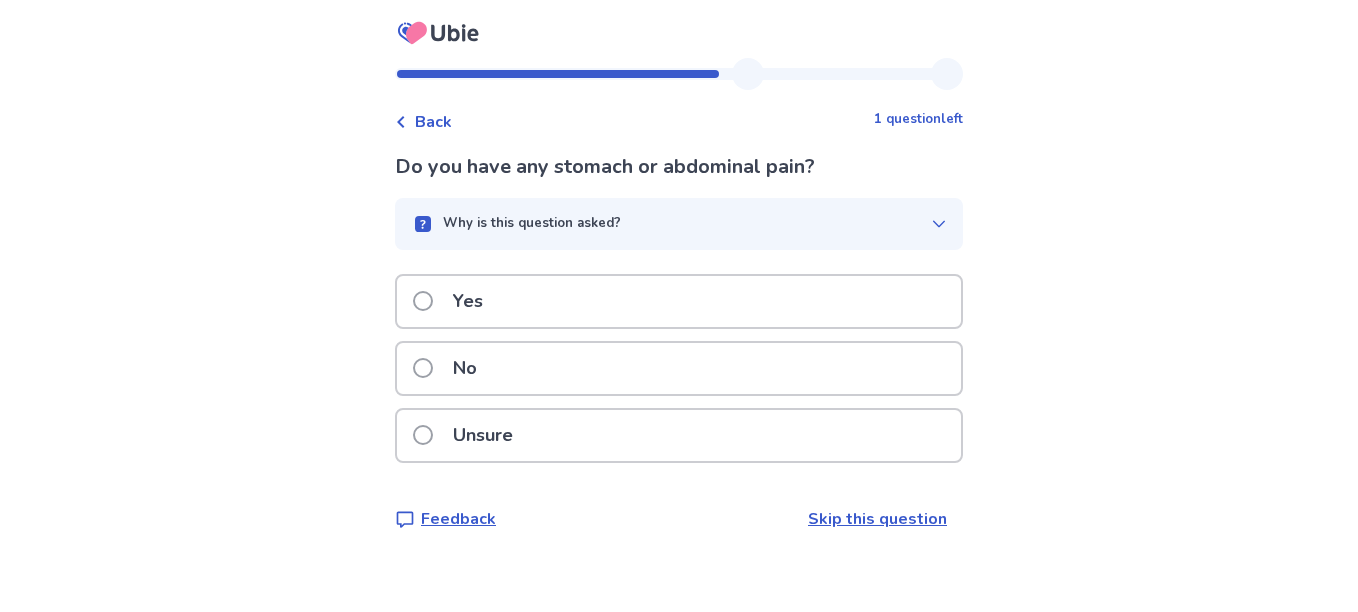click at bounding box center [423, 368] 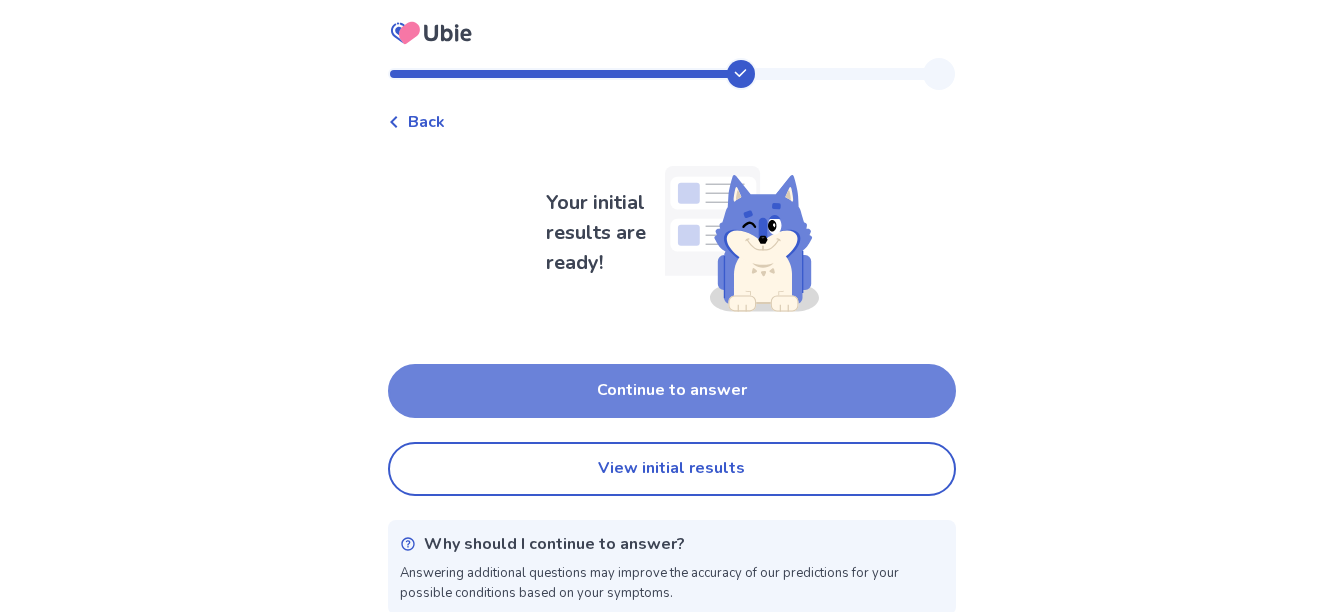 click on "Continue to answer" at bounding box center [672, 391] 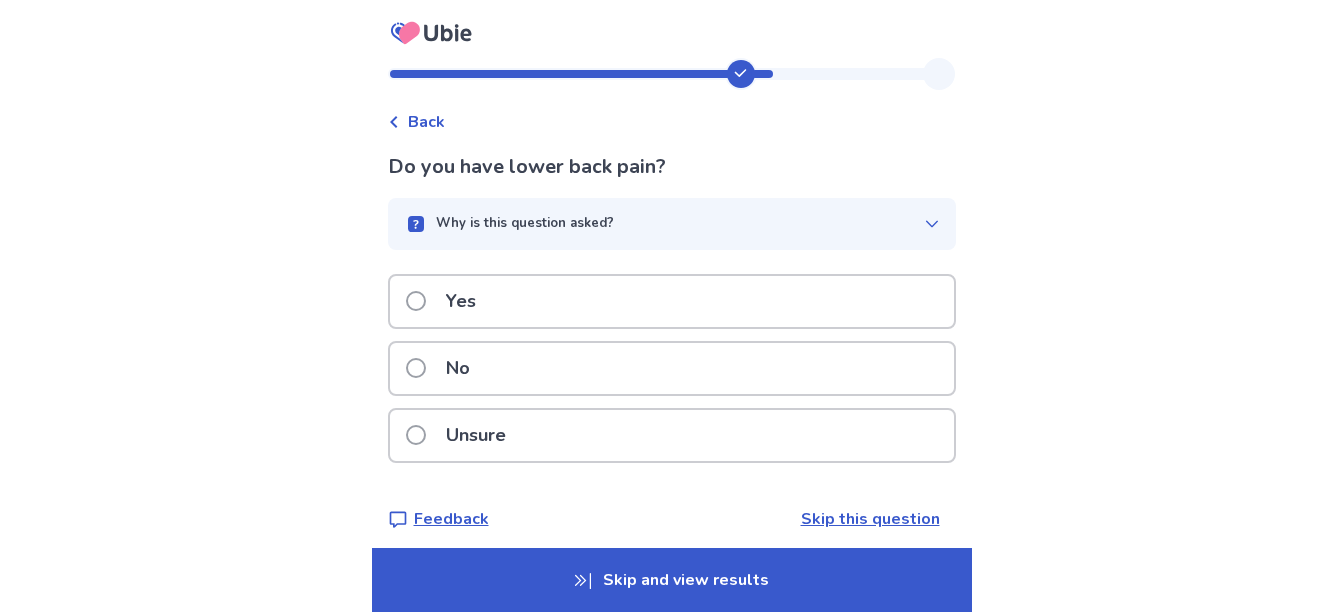 click at bounding box center (416, 368) 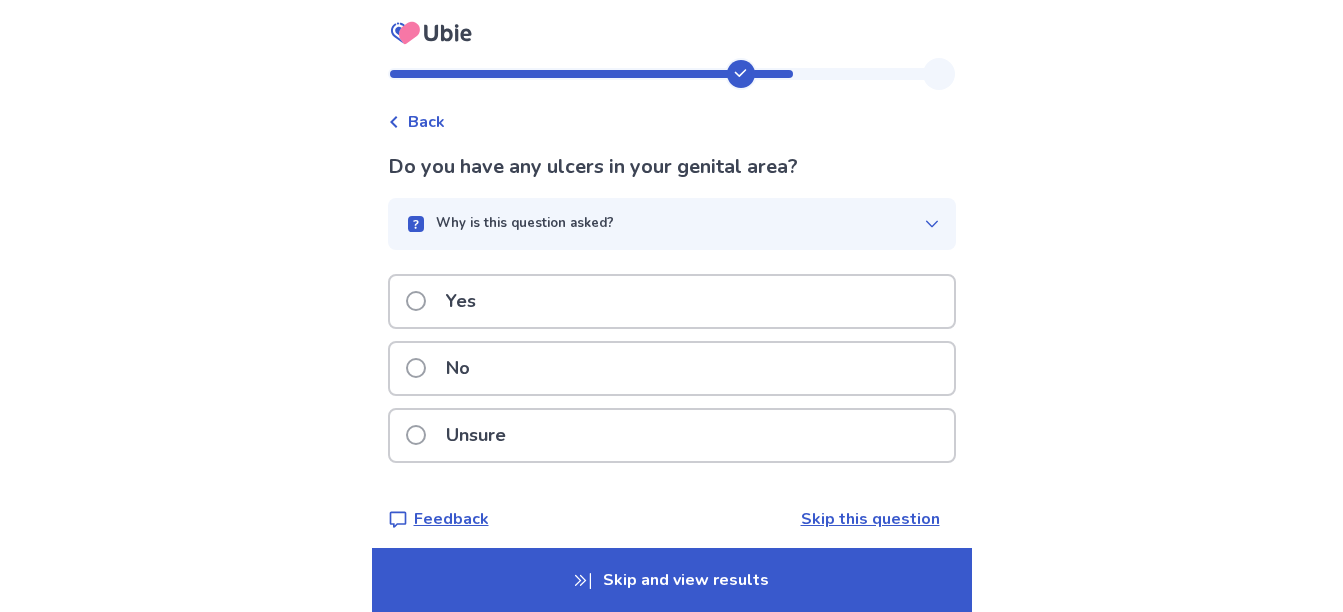 click at bounding box center (416, 368) 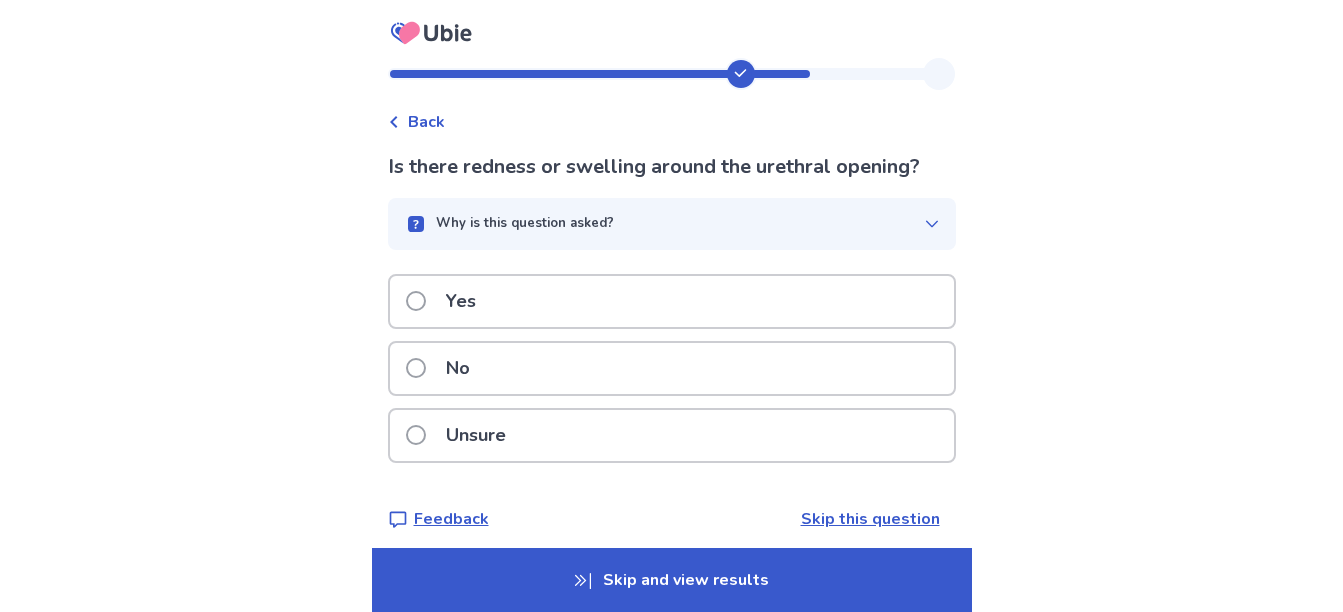 click at bounding box center [416, 435] 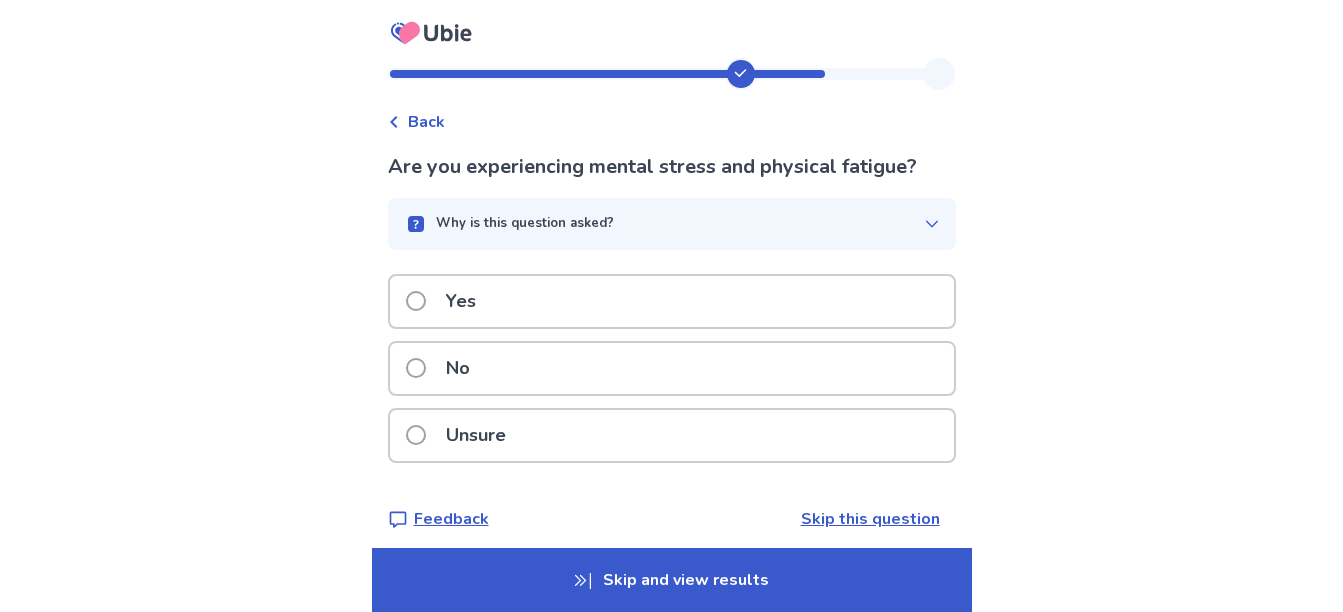 click at bounding box center [416, 301] 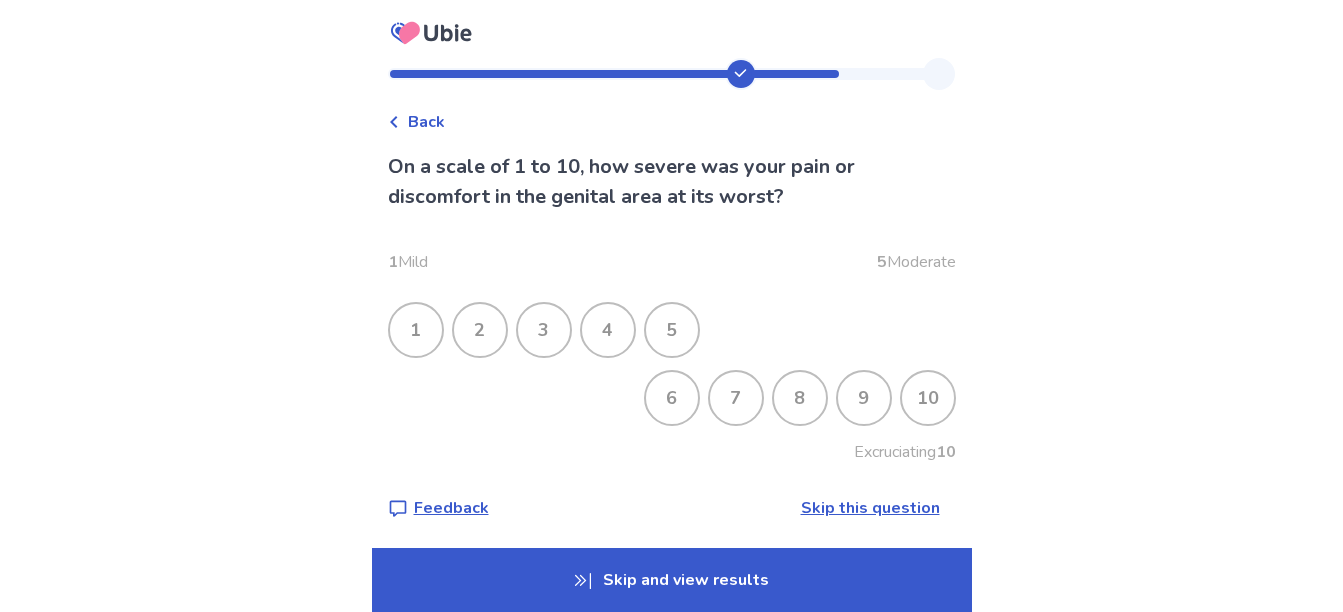 click on "8" at bounding box center (800, 398) 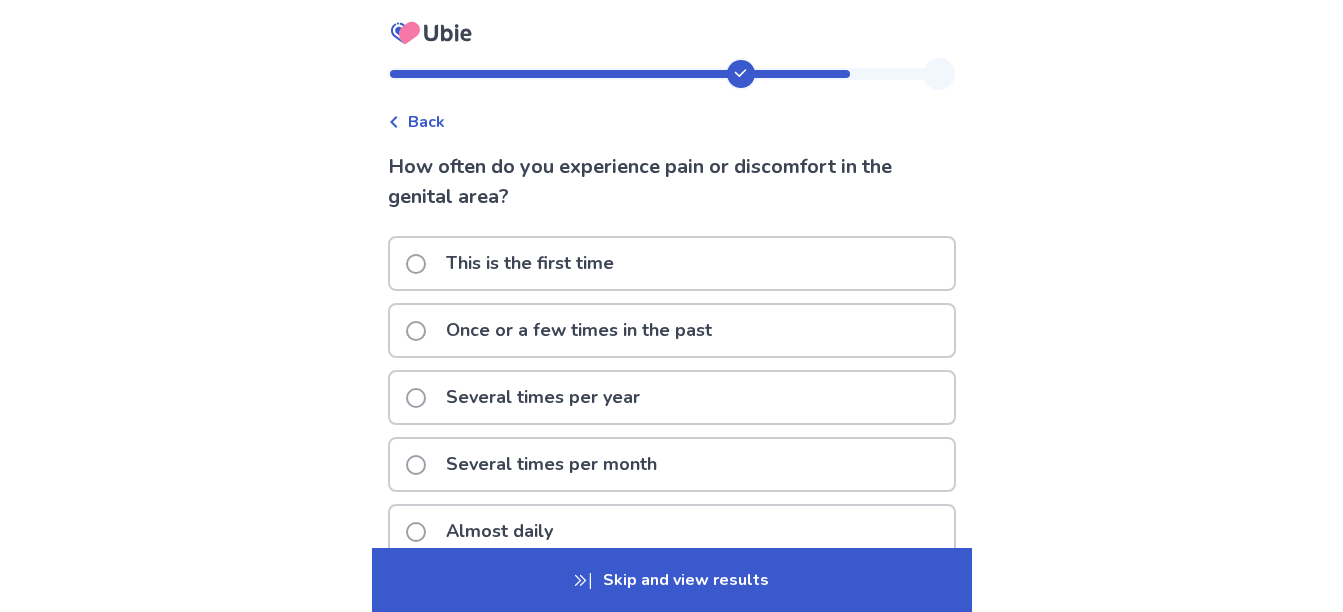 click at bounding box center (416, 532) 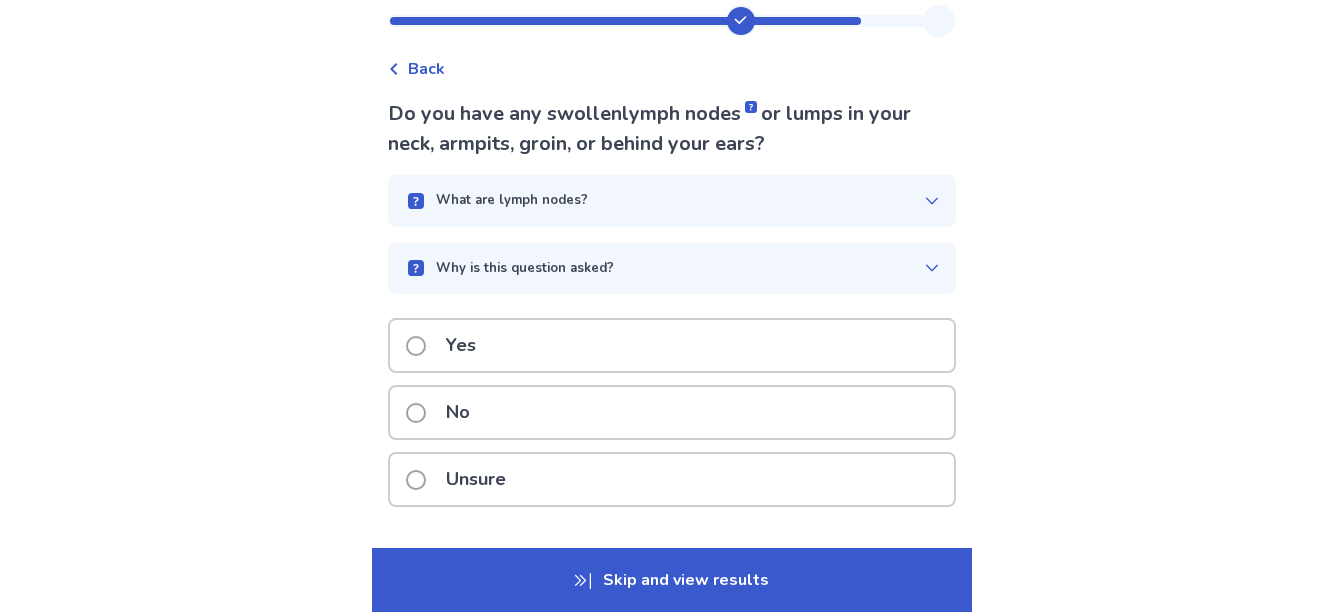 scroll, scrollTop: 100, scrollLeft: 0, axis: vertical 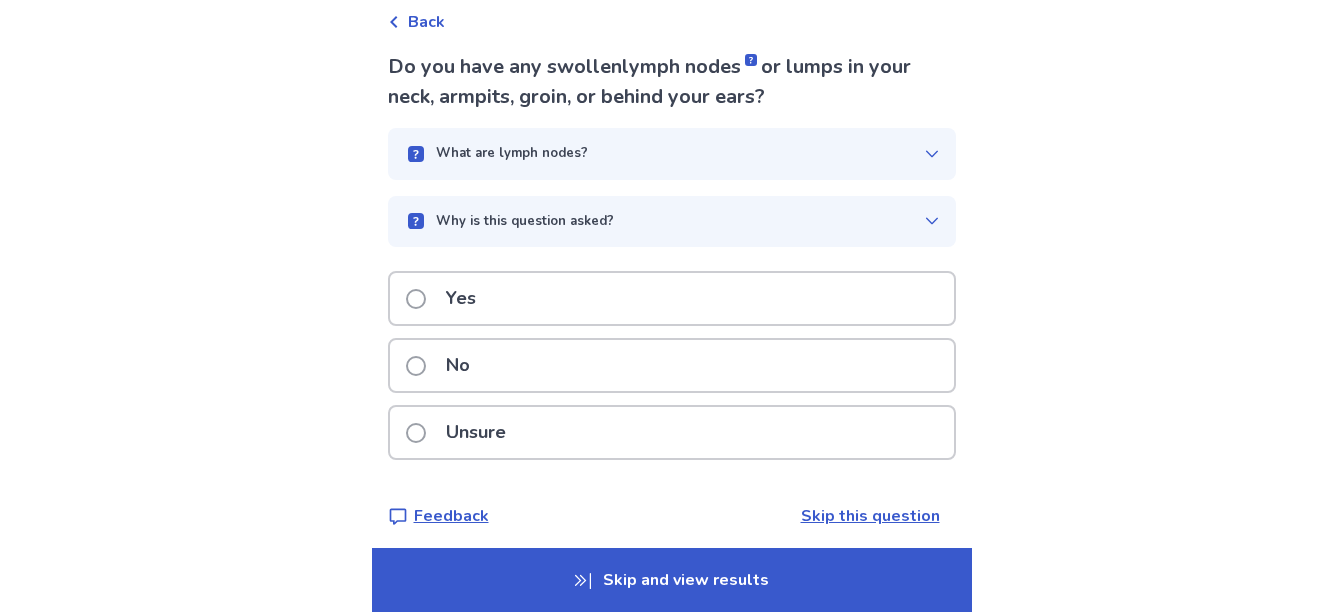 click at bounding box center [416, 366] 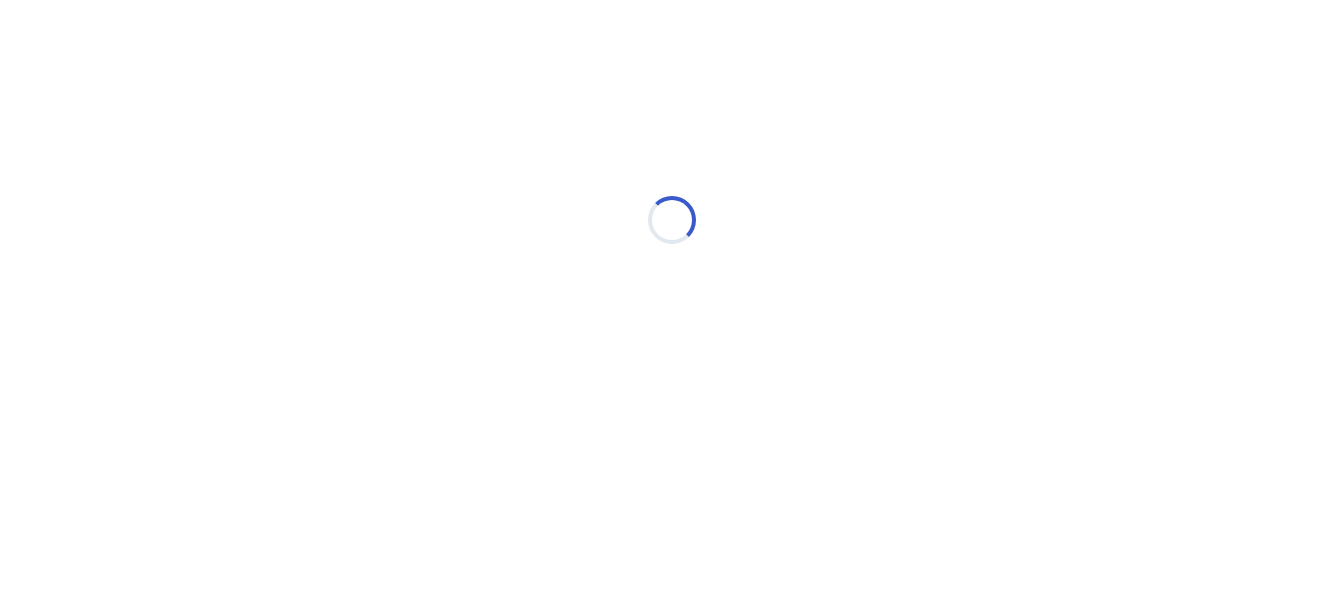scroll, scrollTop: 0, scrollLeft: 0, axis: both 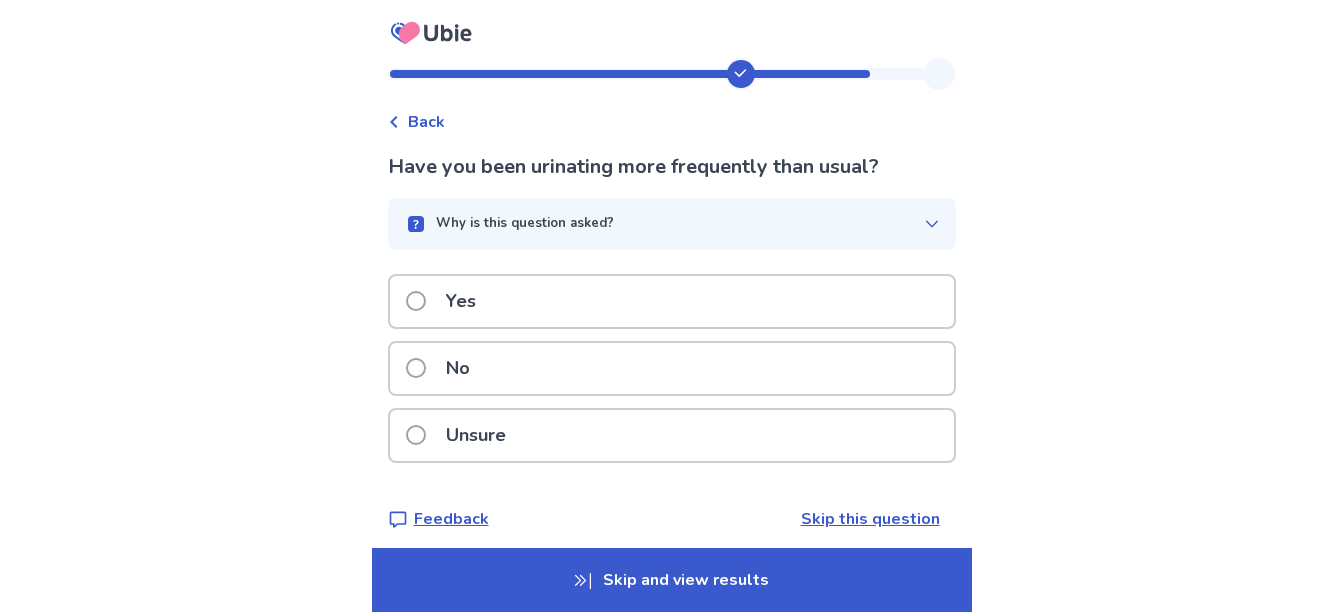 click at bounding box center (416, 368) 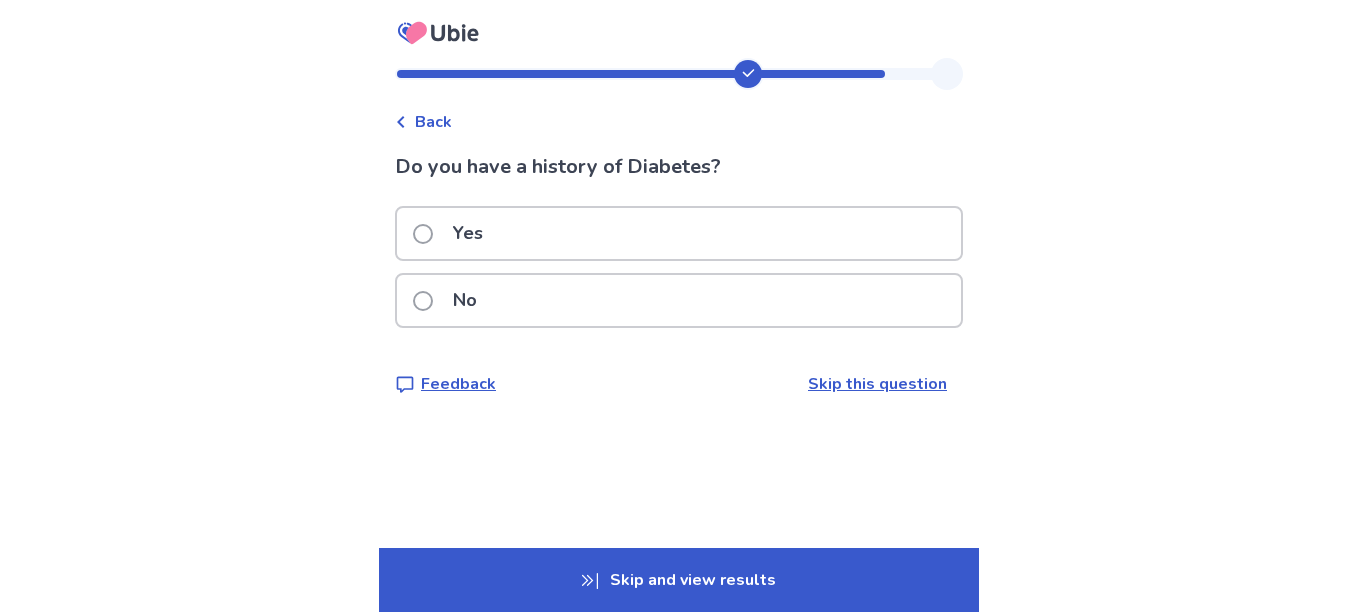 click at bounding box center (423, 301) 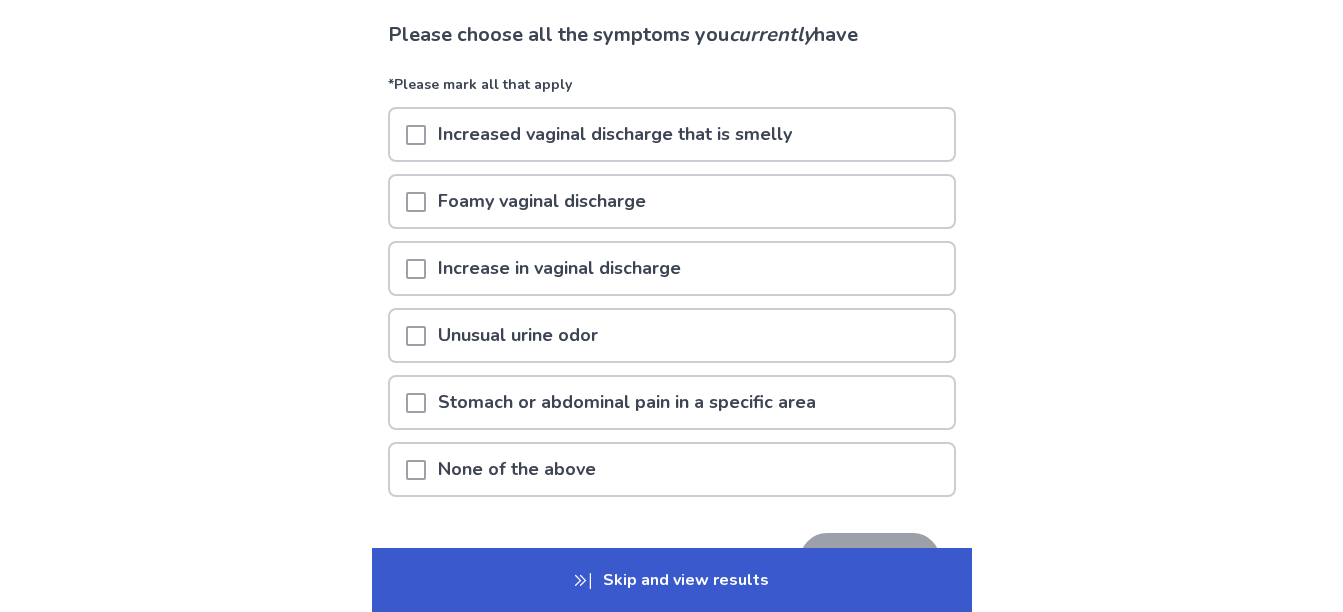 scroll, scrollTop: 200, scrollLeft: 0, axis: vertical 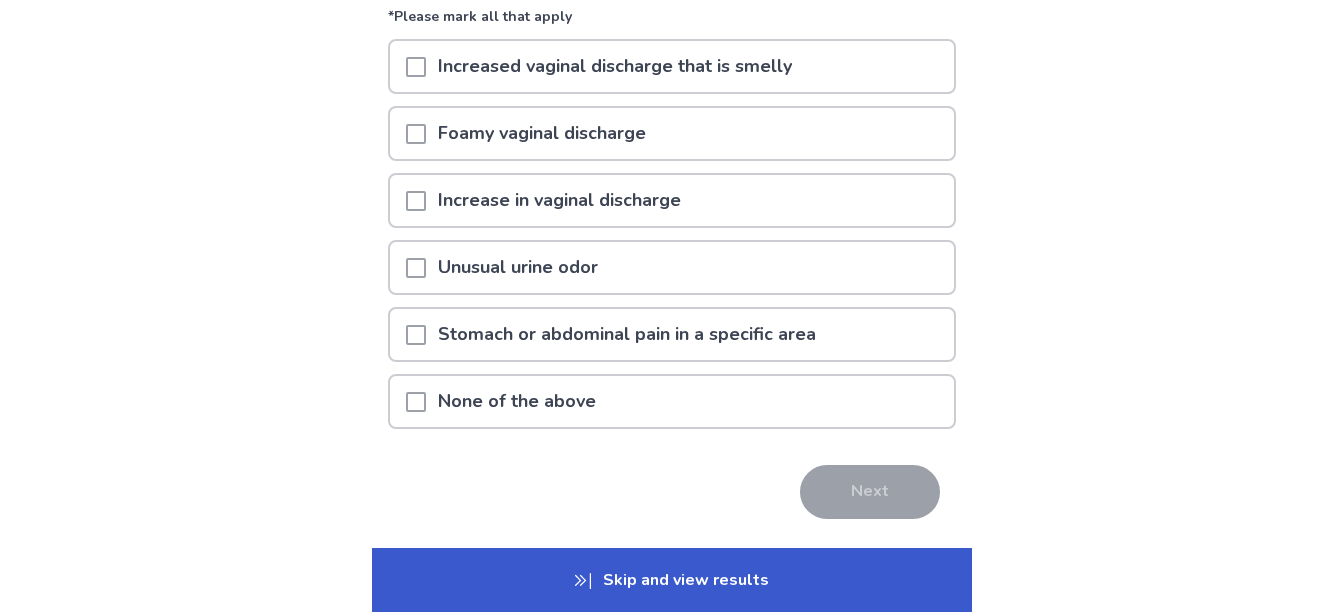 click at bounding box center (416, 402) 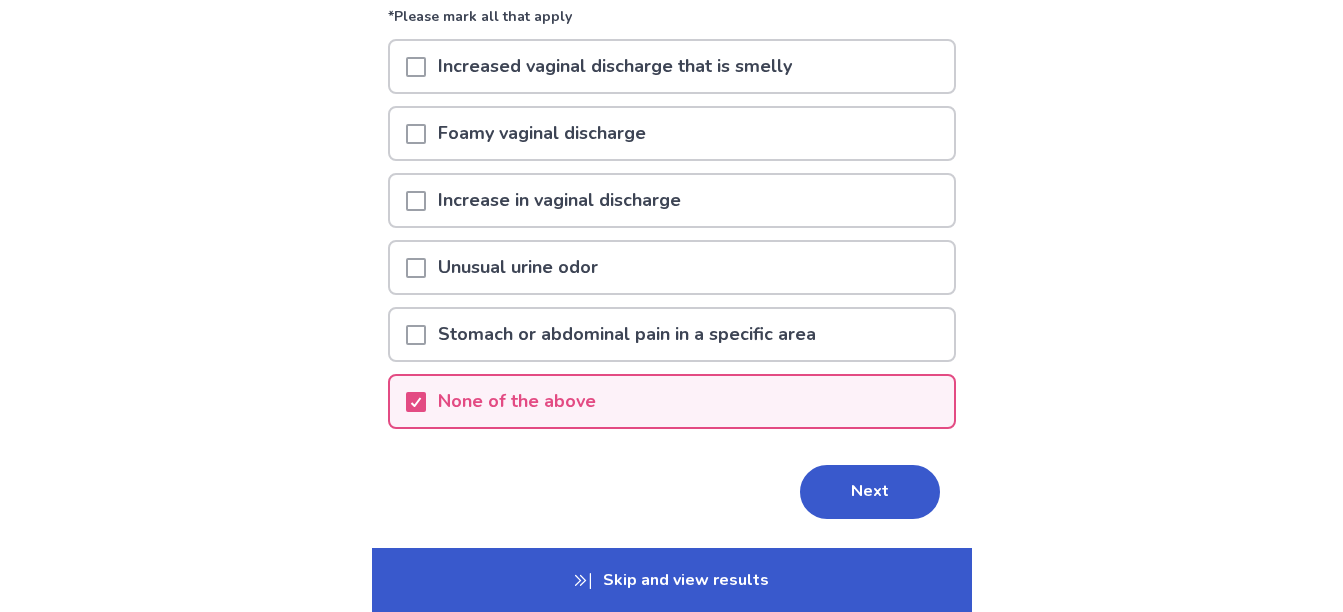 drag, startPoint x: 831, startPoint y: 481, endPoint x: 1260, endPoint y: 439, distance: 431.05106 